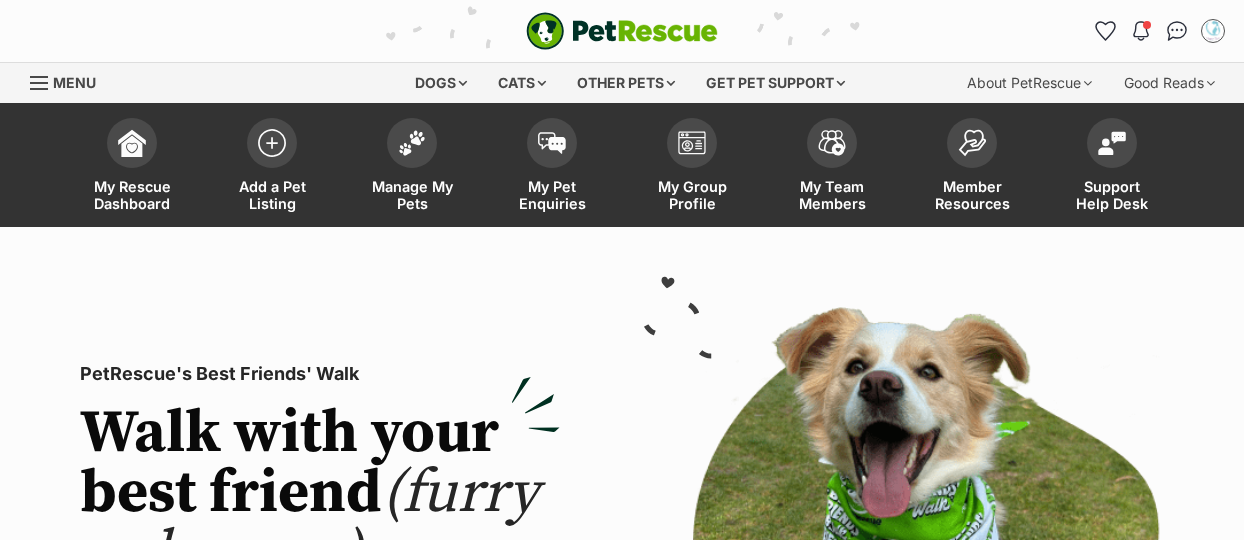 scroll, scrollTop: 0, scrollLeft: 0, axis: both 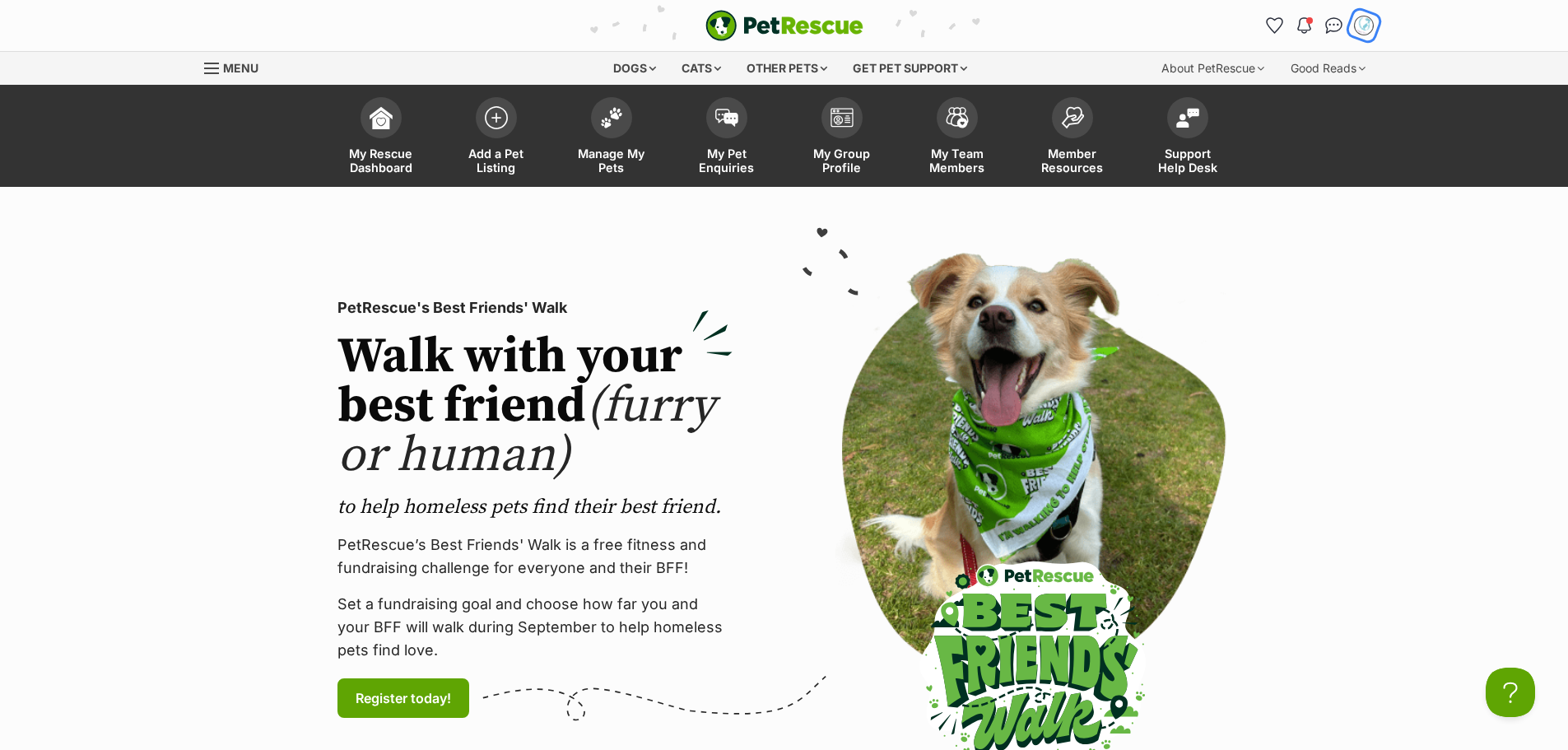 click at bounding box center [1364, 26] 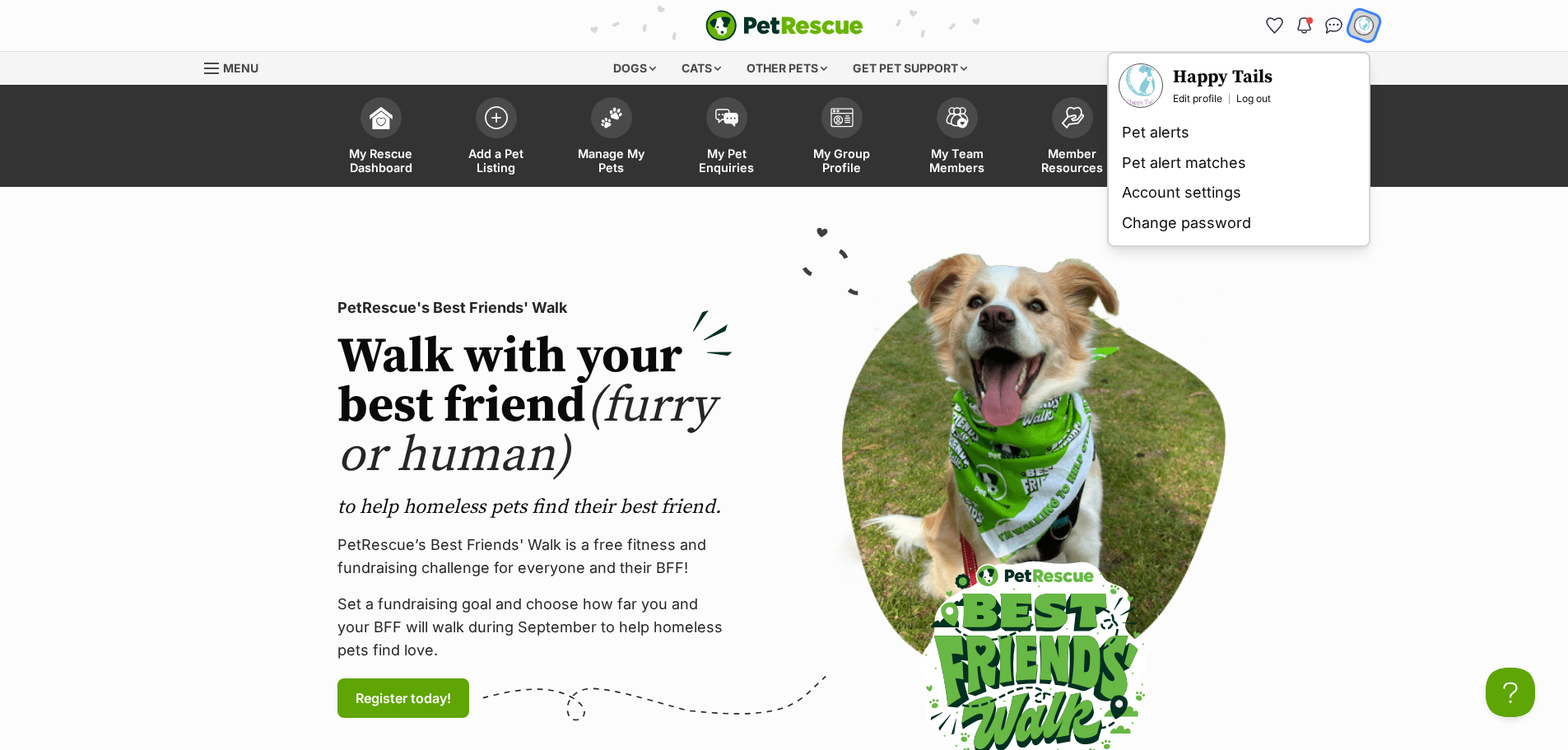 scroll, scrollTop: 0, scrollLeft: 0, axis: both 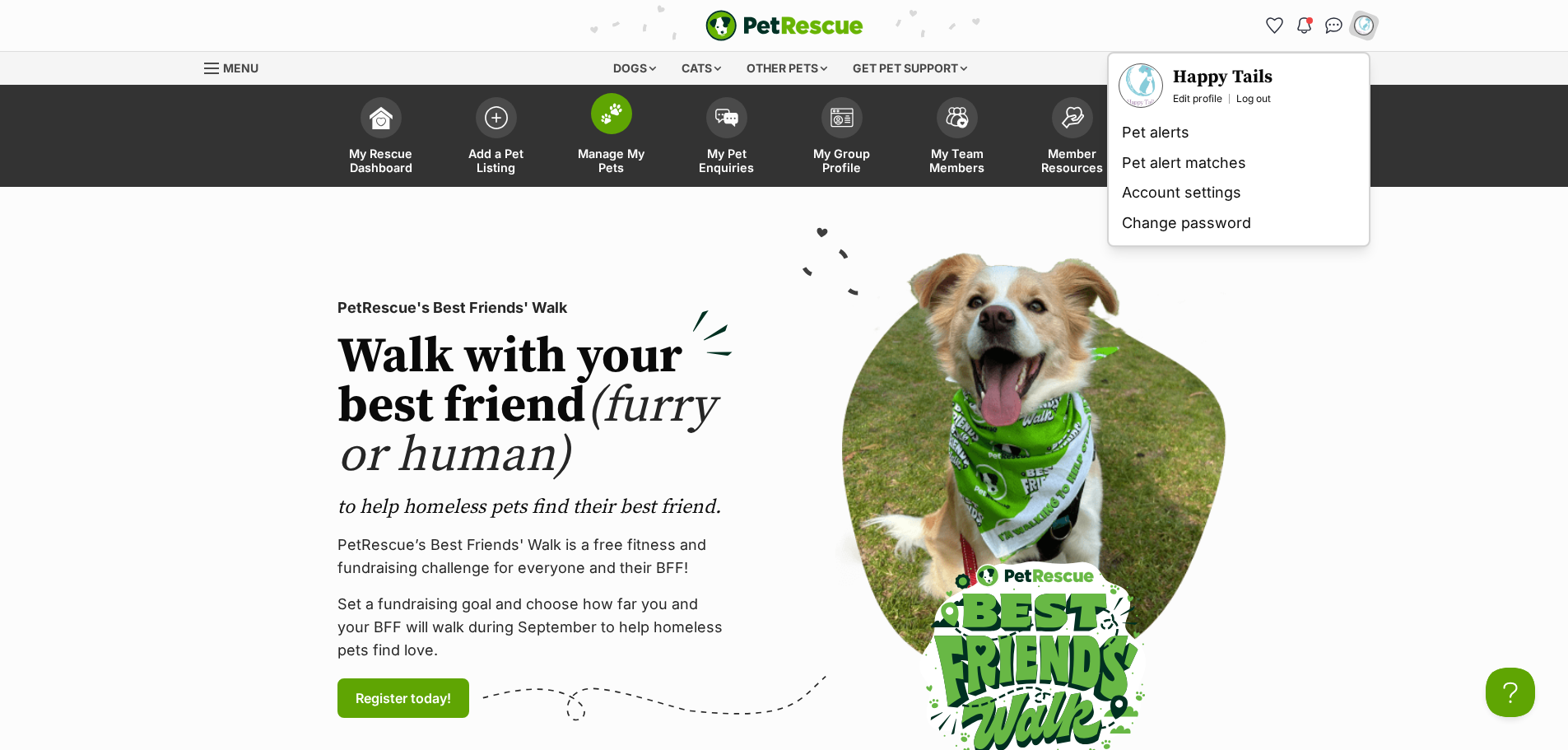 click at bounding box center [612, 114] 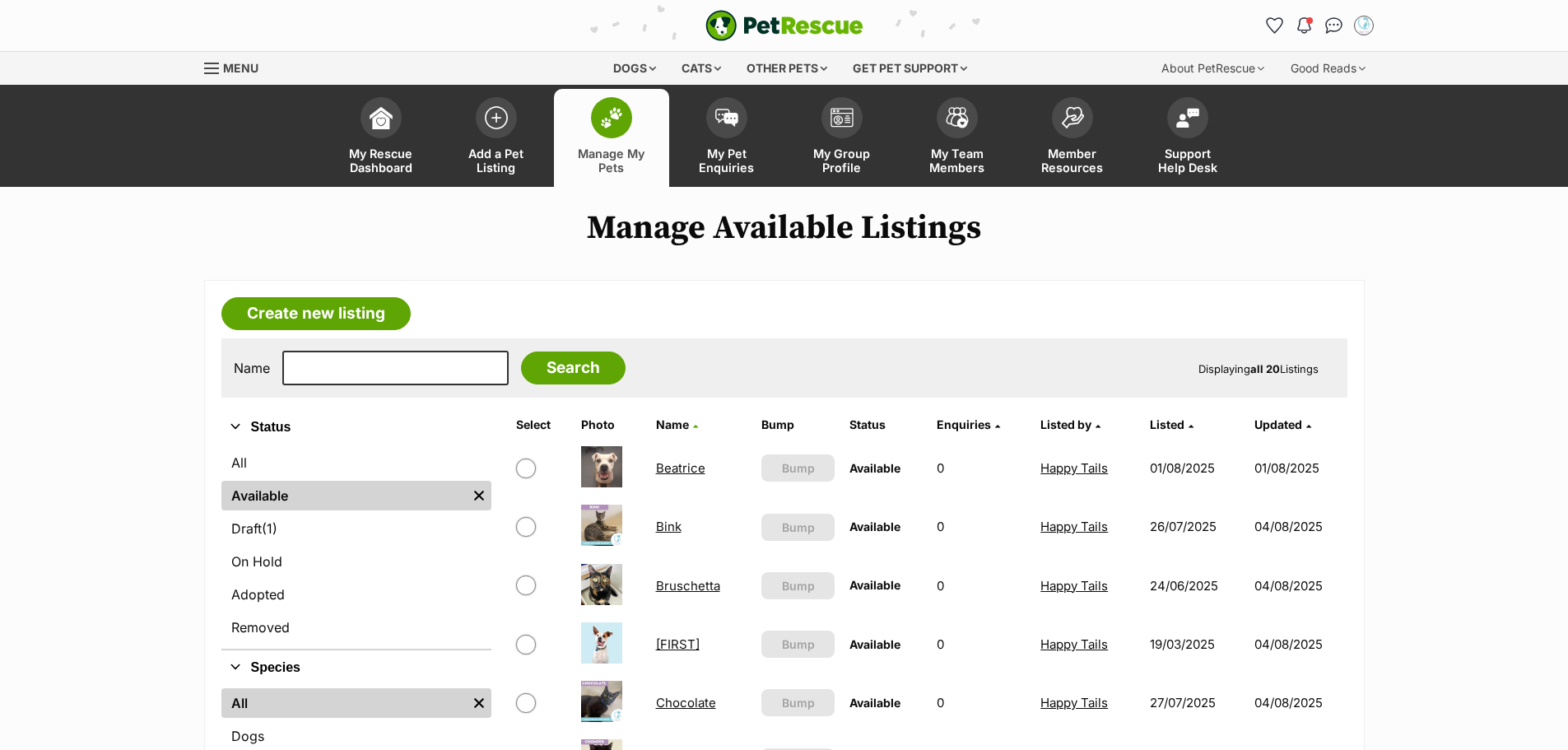 scroll, scrollTop: 0, scrollLeft: 0, axis: both 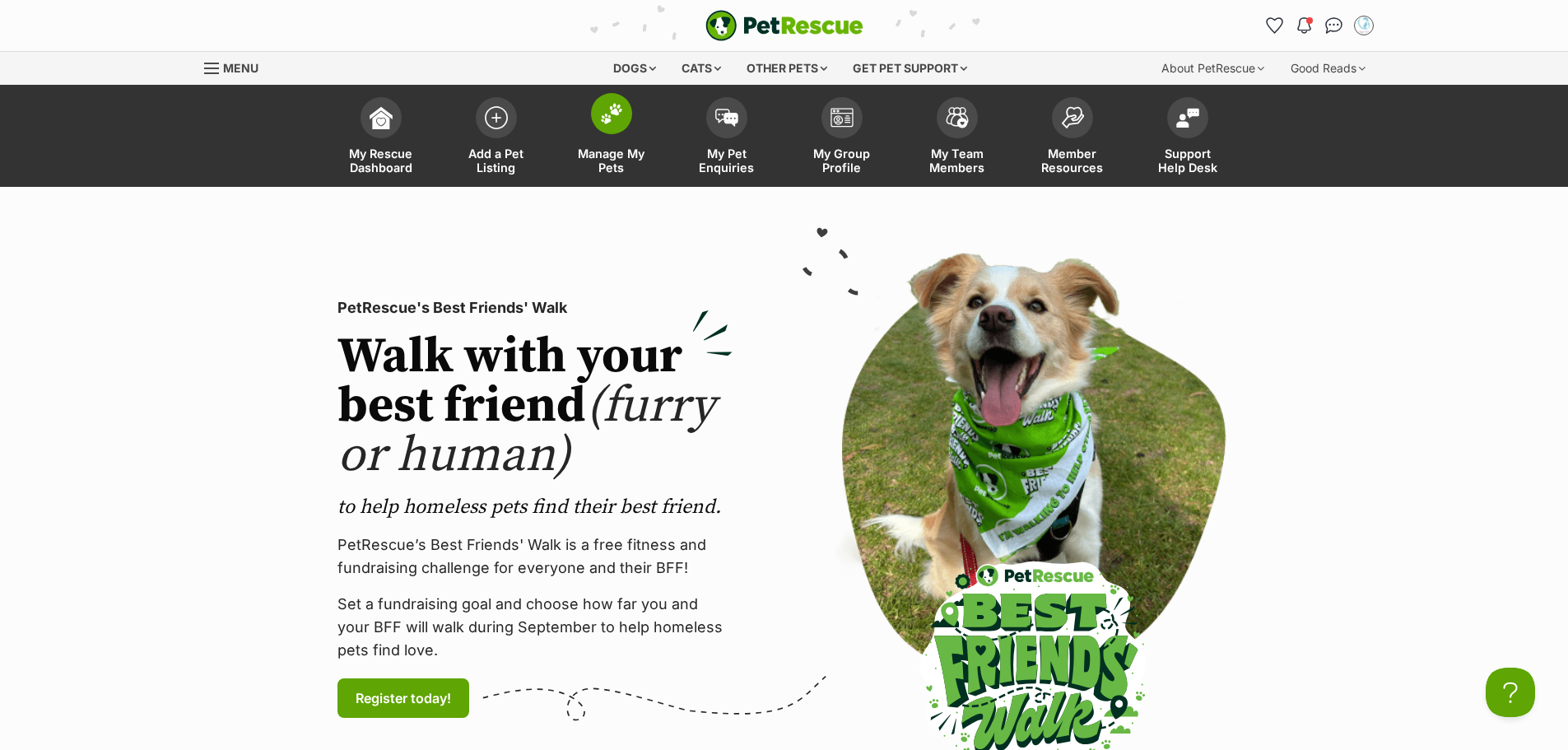 click at bounding box center (612, 114) 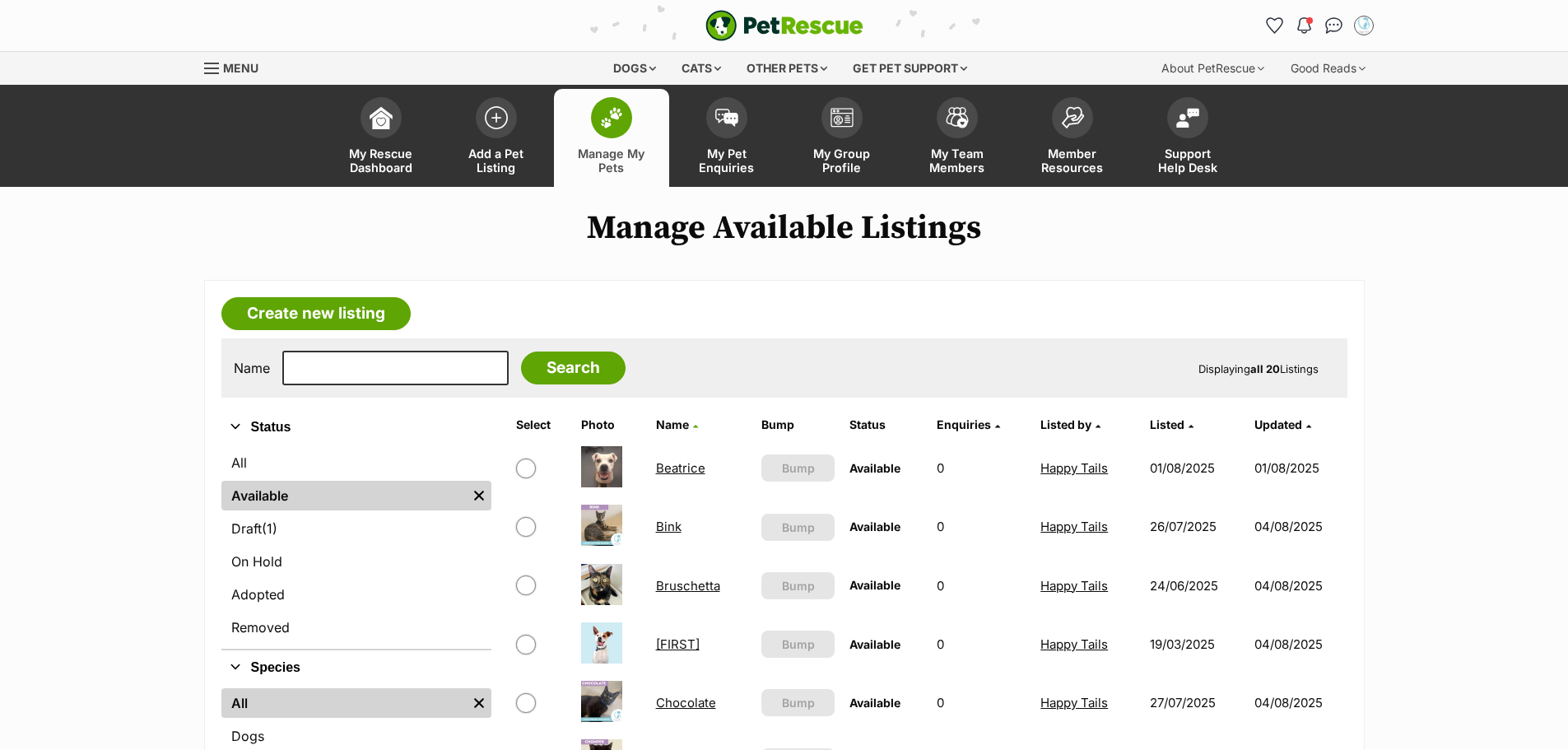 scroll, scrollTop: 0, scrollLeft: 0, axis: both 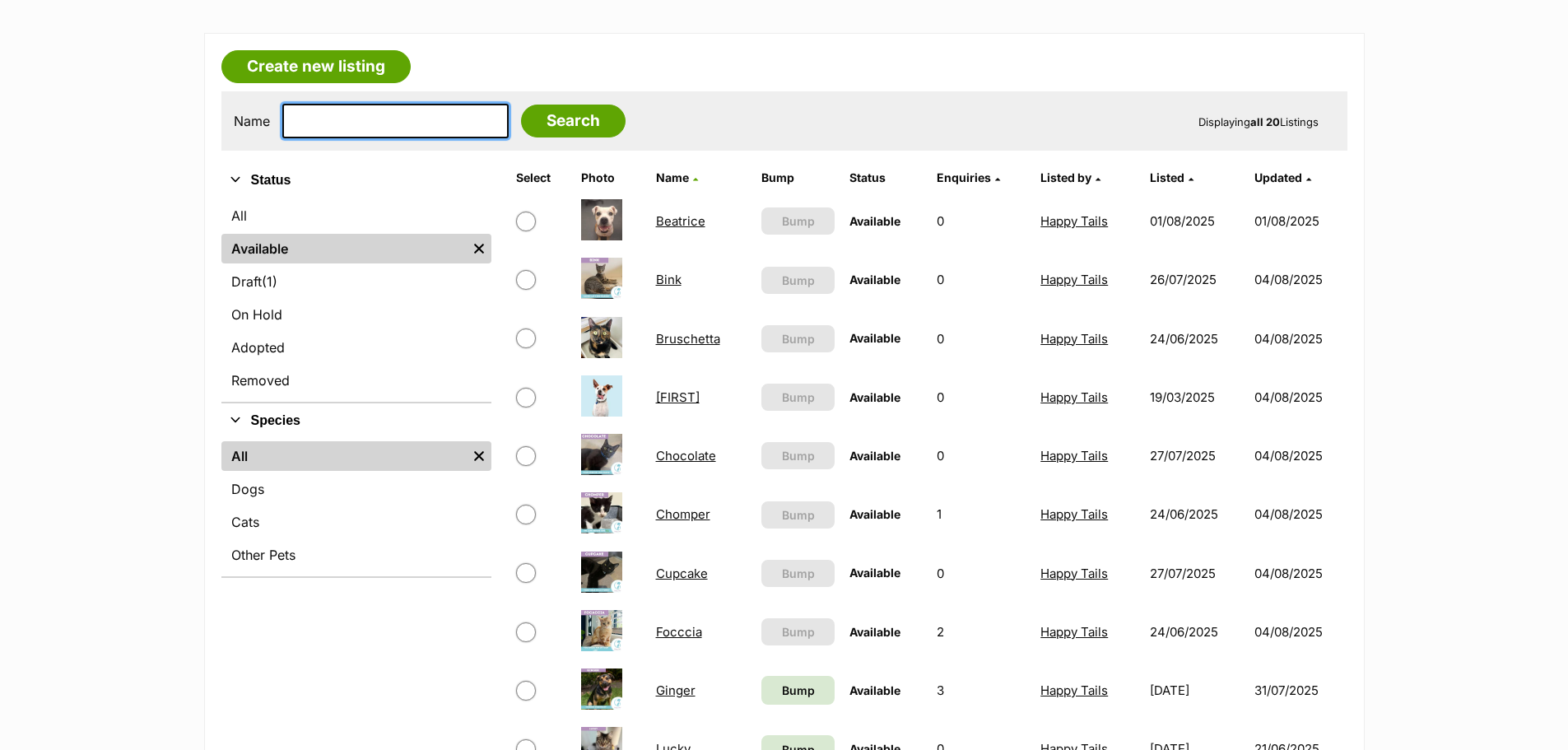 drag, startPoint x: 322, startPoint y: 109, endPoint x: 335, endPoint y: 118, distance: 15.811388 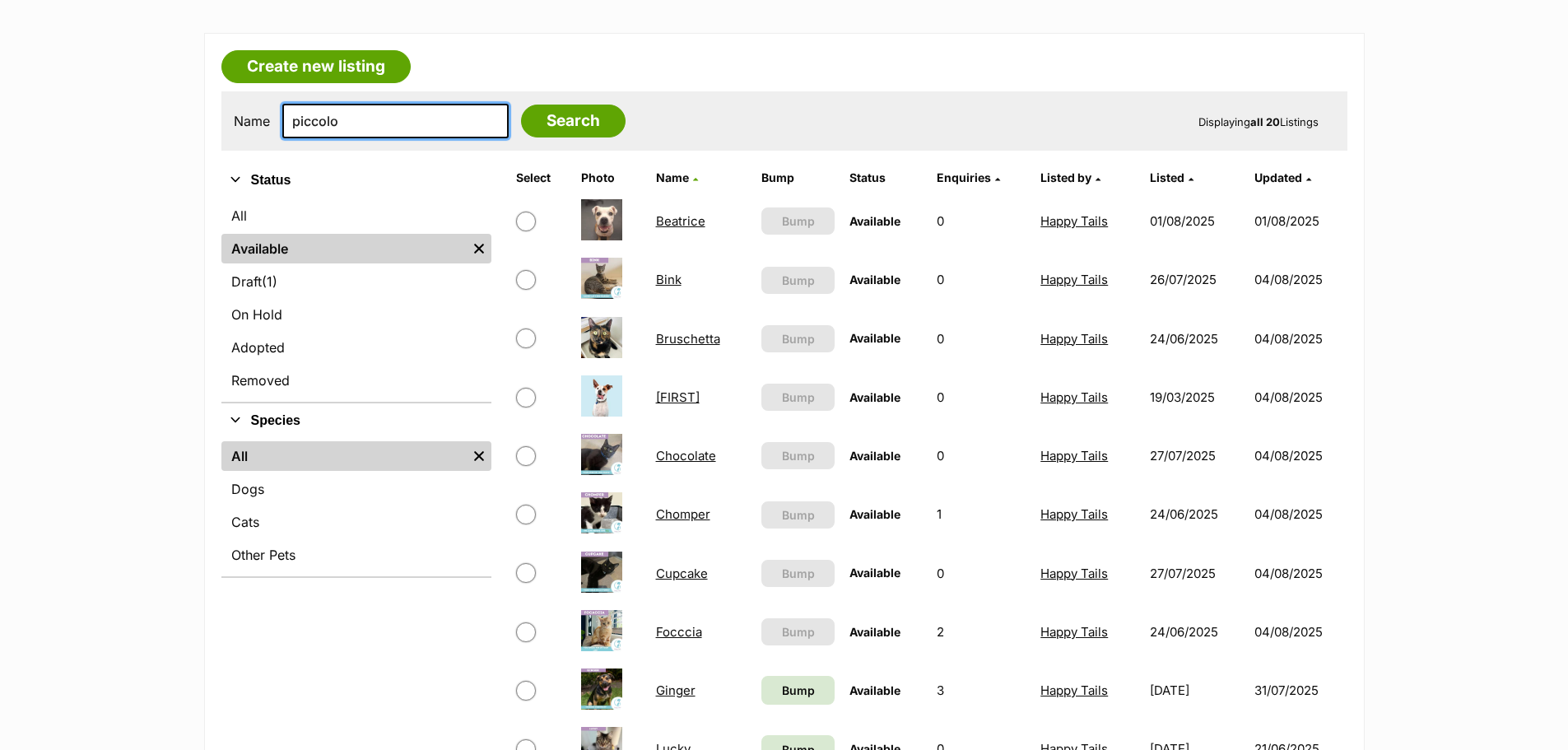 type on "piccolo" 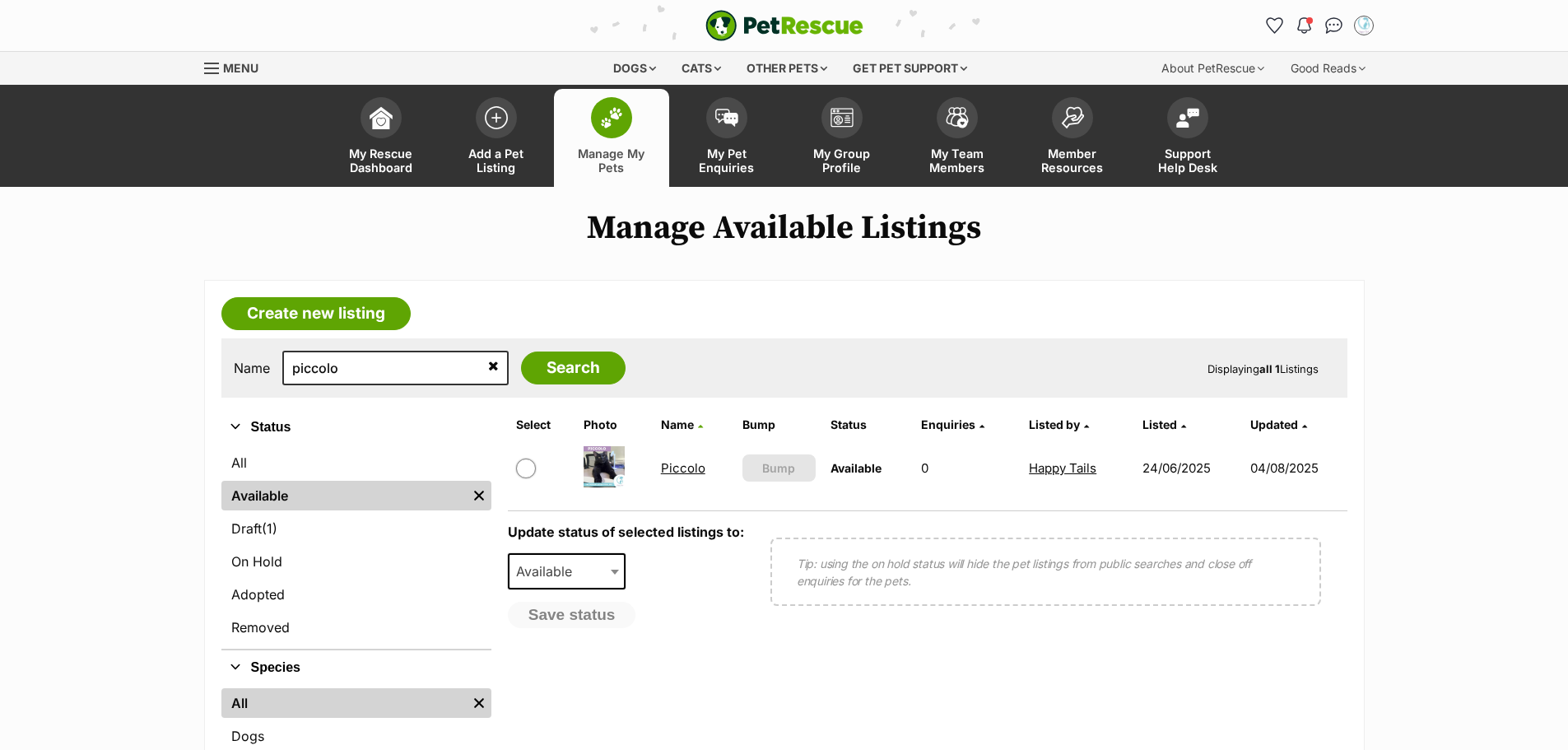 scroll, scrollTop: 0, scrollLeft: 0, axis: both 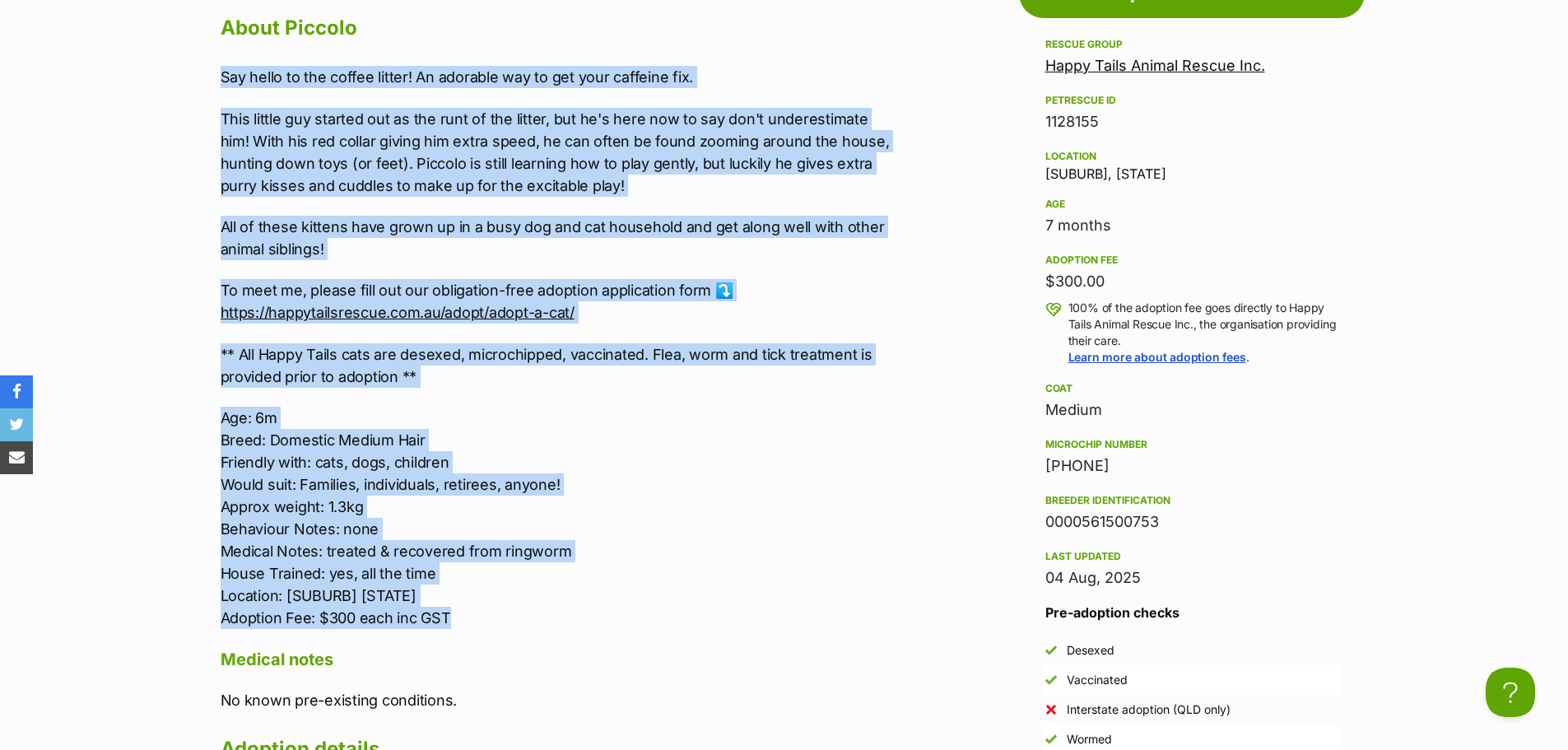 drag, startPoint x: 217, startPoint y: 328, endPoint x: 555, endPoint y: 613, distance: 442.11876 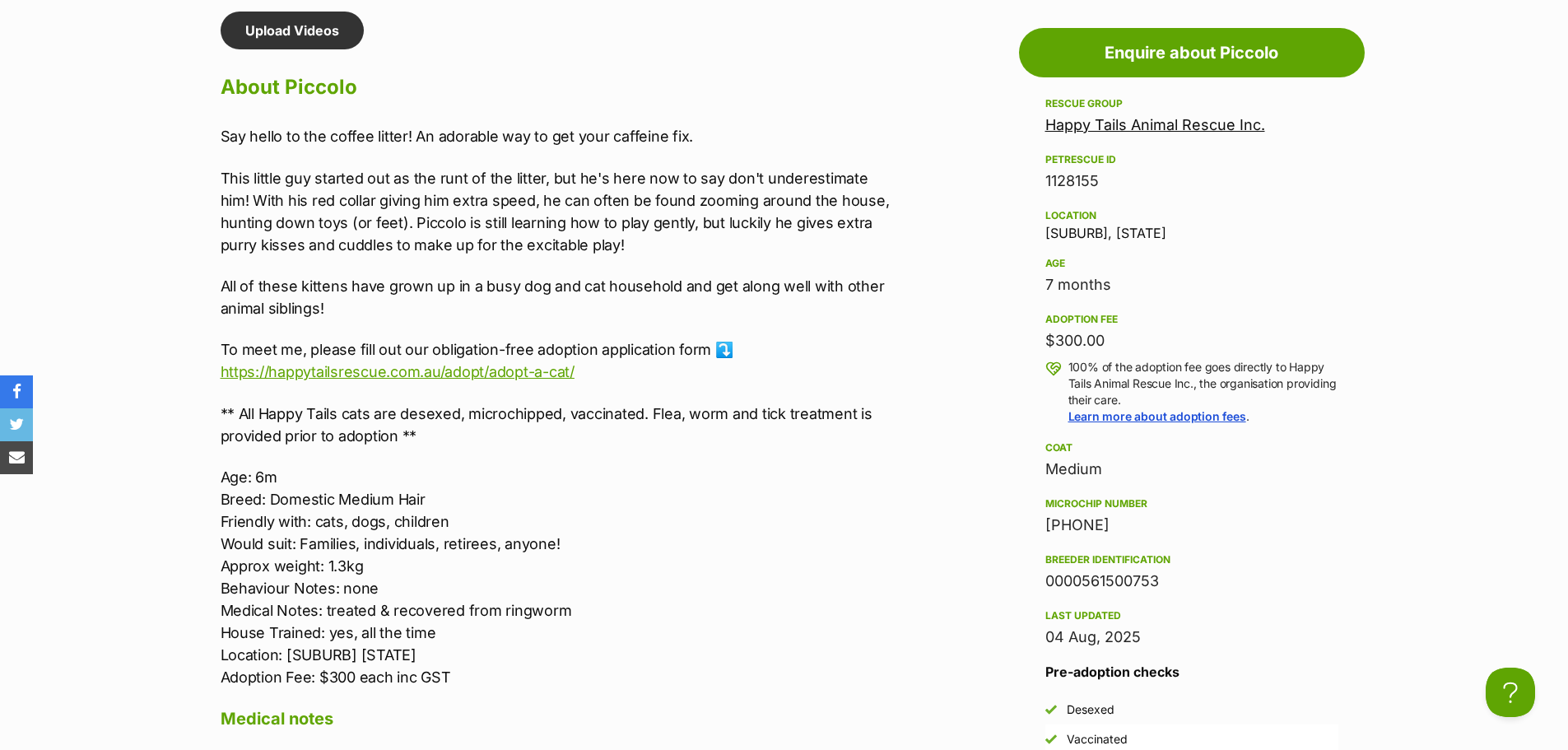 scroll, scrollTop: 1400, scrollLeft: 0, axis: vertical 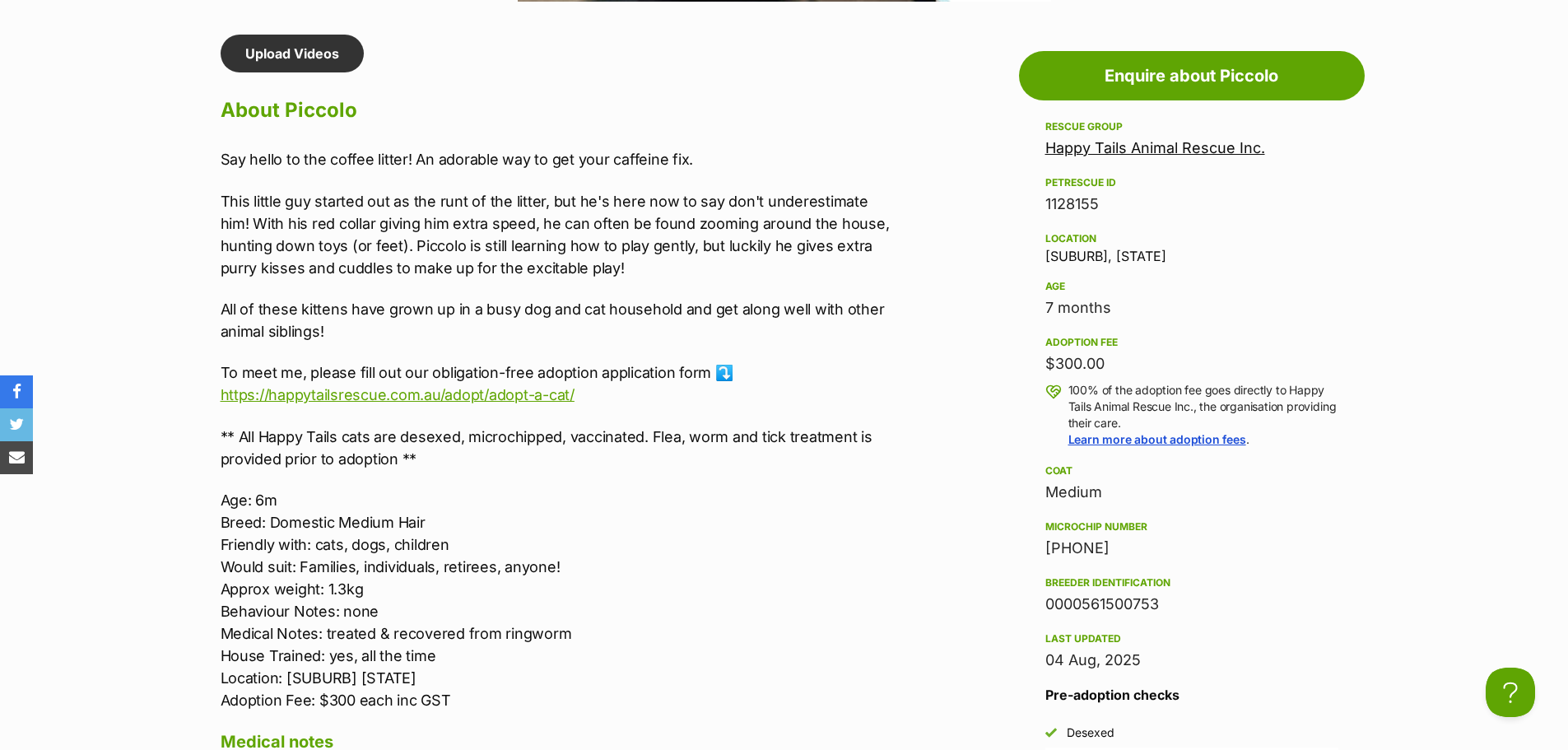 drag, startPoint x: 426, startPoint y: 250, endPoint x: 351, endPoint y: 232, distance: 77.12976 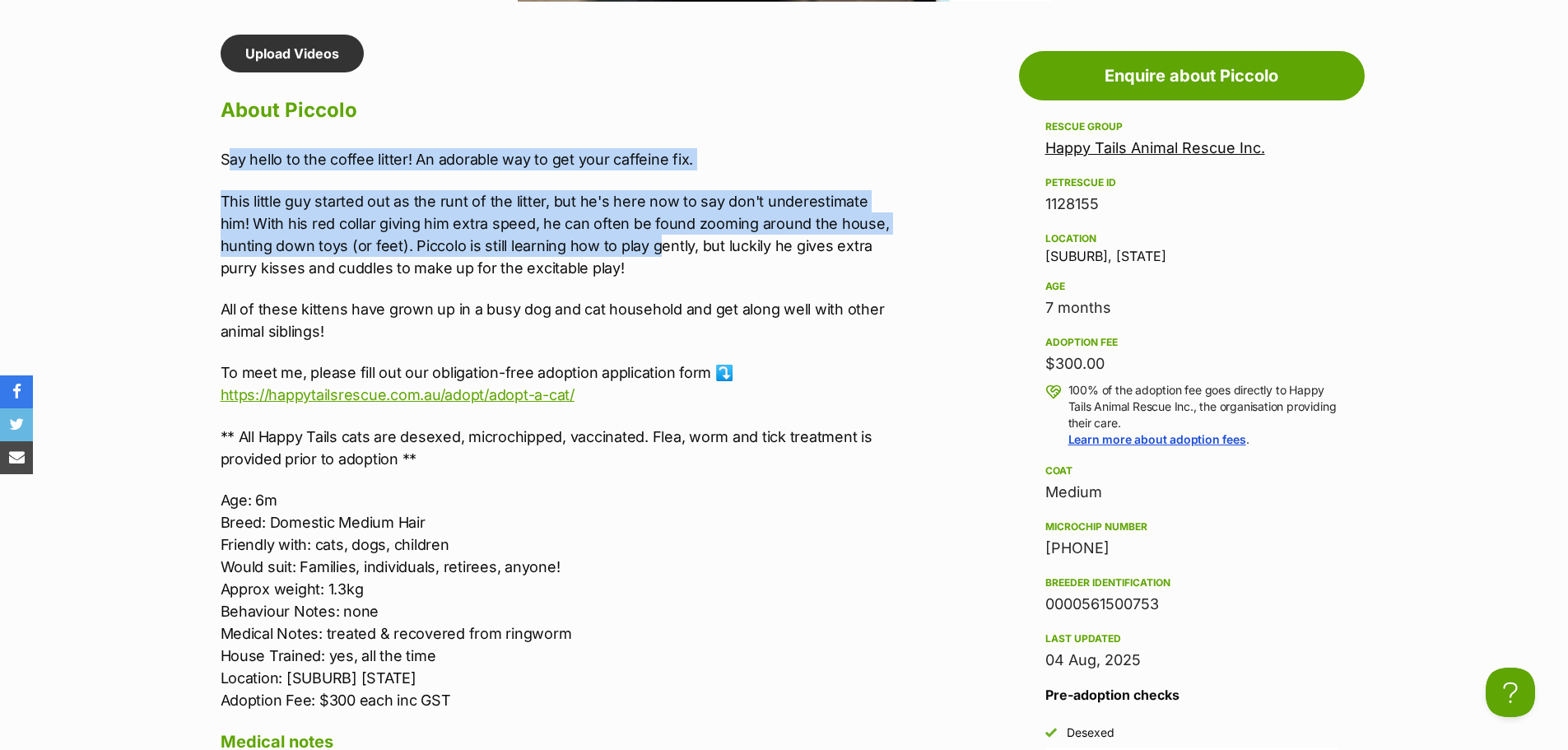 drag, startPoint x: 227, startPoint y: 161, endPoint x: 661, endPoint y: 253, distance: 443.644 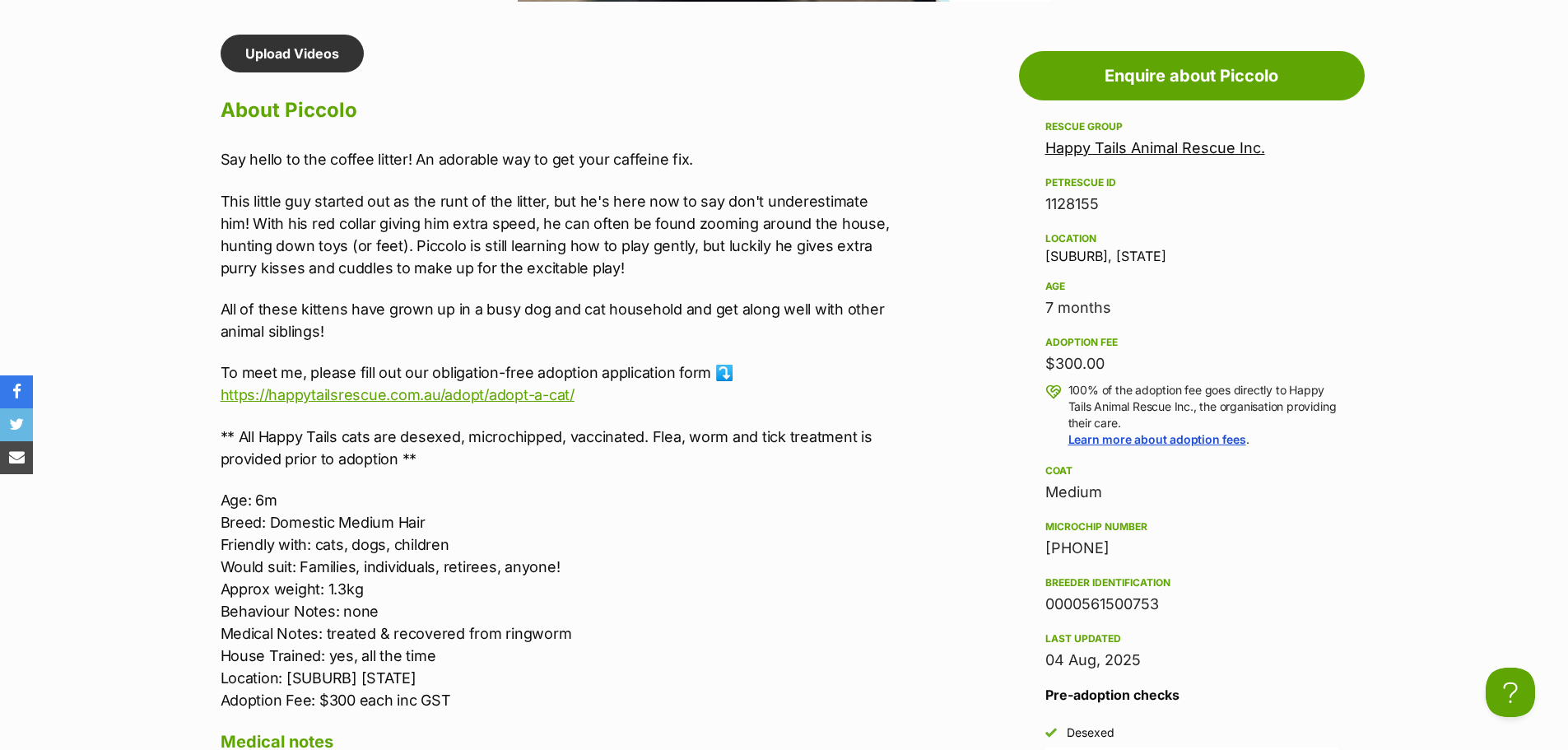click on "This little guy started out as the runt of the litter, but he's here now to say don't underestimate him! With his red collar giving him extra speed, he can often be found zooming around the house, hunting down toys (or feet). Piccolo is still learning how to play gently, but luckily he gives extra purry kisses and cuddles to make up for the excitable play!" at bounding box center (561, 235) 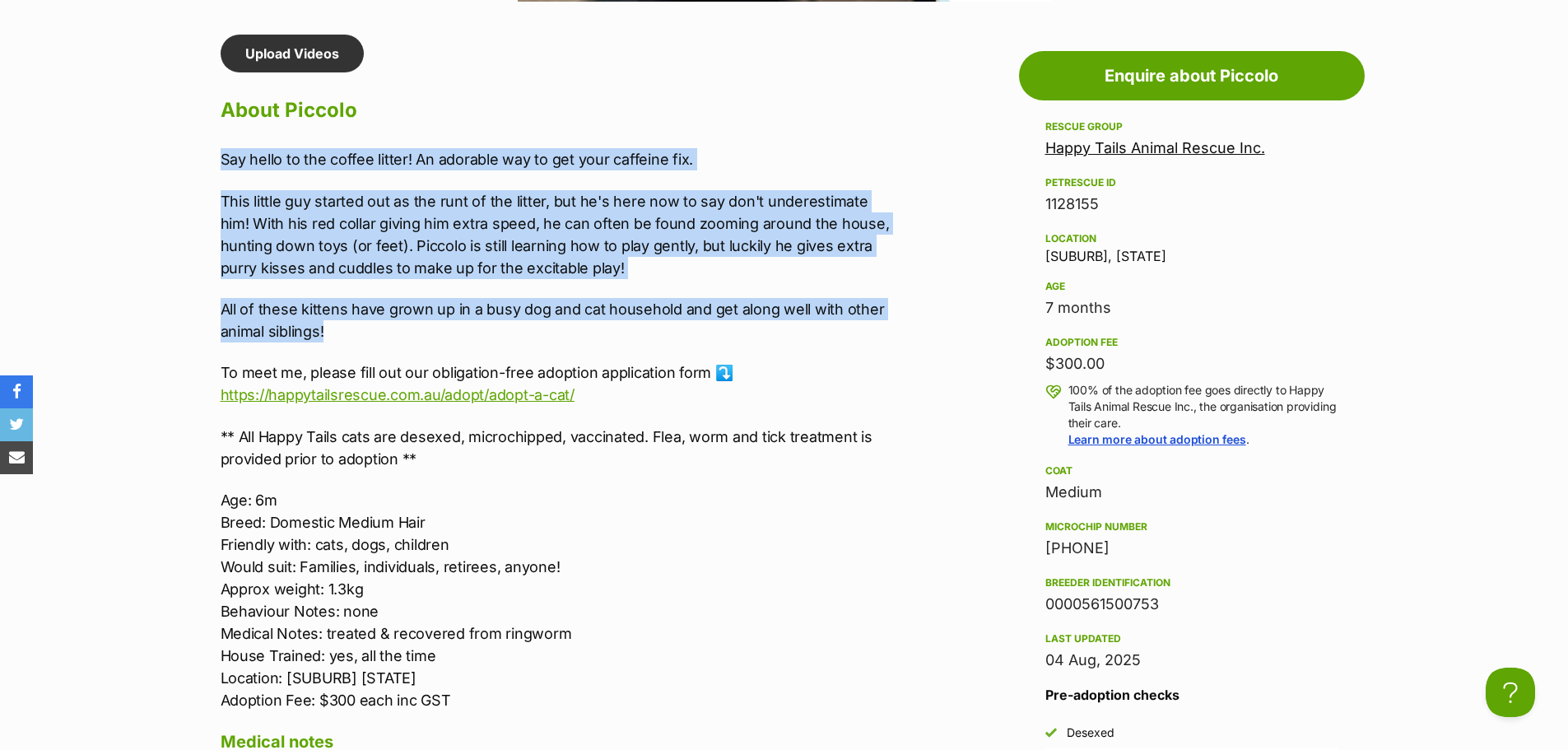 drag, startPoint x: 395, startPoint y: 337, endPoint x: 211, endPoint y: 147, distance: 264.49197 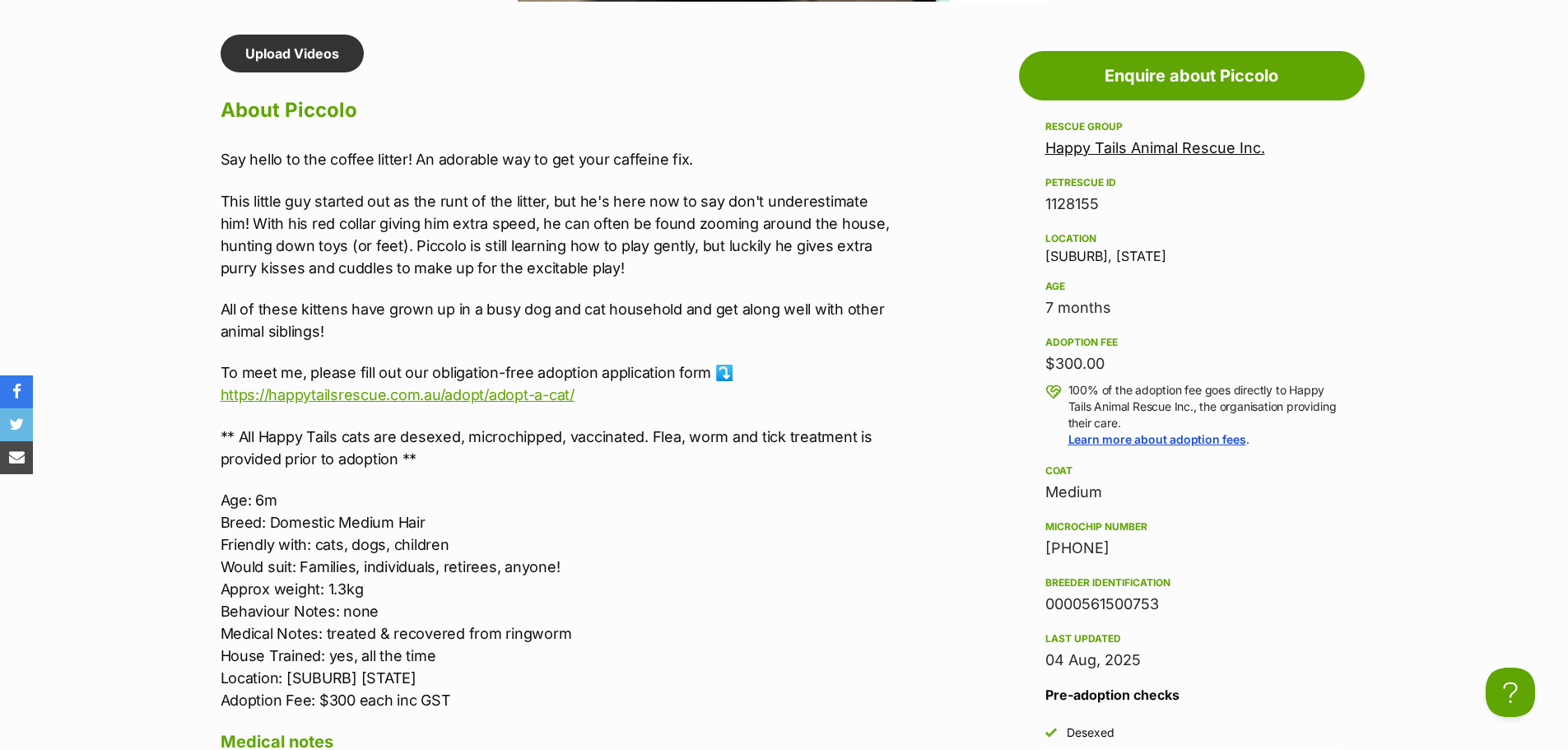 click on "Say hello to the coffee litter! An adorable way to get your caffeine fix.
This little guy started out as the runt of the litter, but he's here now to say don't underestimate him! With his red collar giving him extra speed, he can often be found zooming around the house, hunting down toys (or feet). Piccolo is still learning how to play gently, but luckily he gives extra purry kisses and cuddles to make up for the excitable play!
All of these kittens have grown up in a busy dog and cat household and get along well with other animal siblings!
To meet me, please fill out our obligation-free adoption application form ⤵️
https://happytailsrescue.com.au/adopt/adopt-a-cat/
** All Happy Tails cats are desexed, microchipped, vaccinated. Flea, worm and tick treatment is provided prior to adoption **
Age: 6m
Breed: Domestic Medium Hair
Friendly with: cats, dogs, children
Would suit: Families, individuals, retirees, anyone!
Approx weight: 1.3kg
Behaviour Notes: none
Location: Carina Heights" at bounding box center [561, 430] 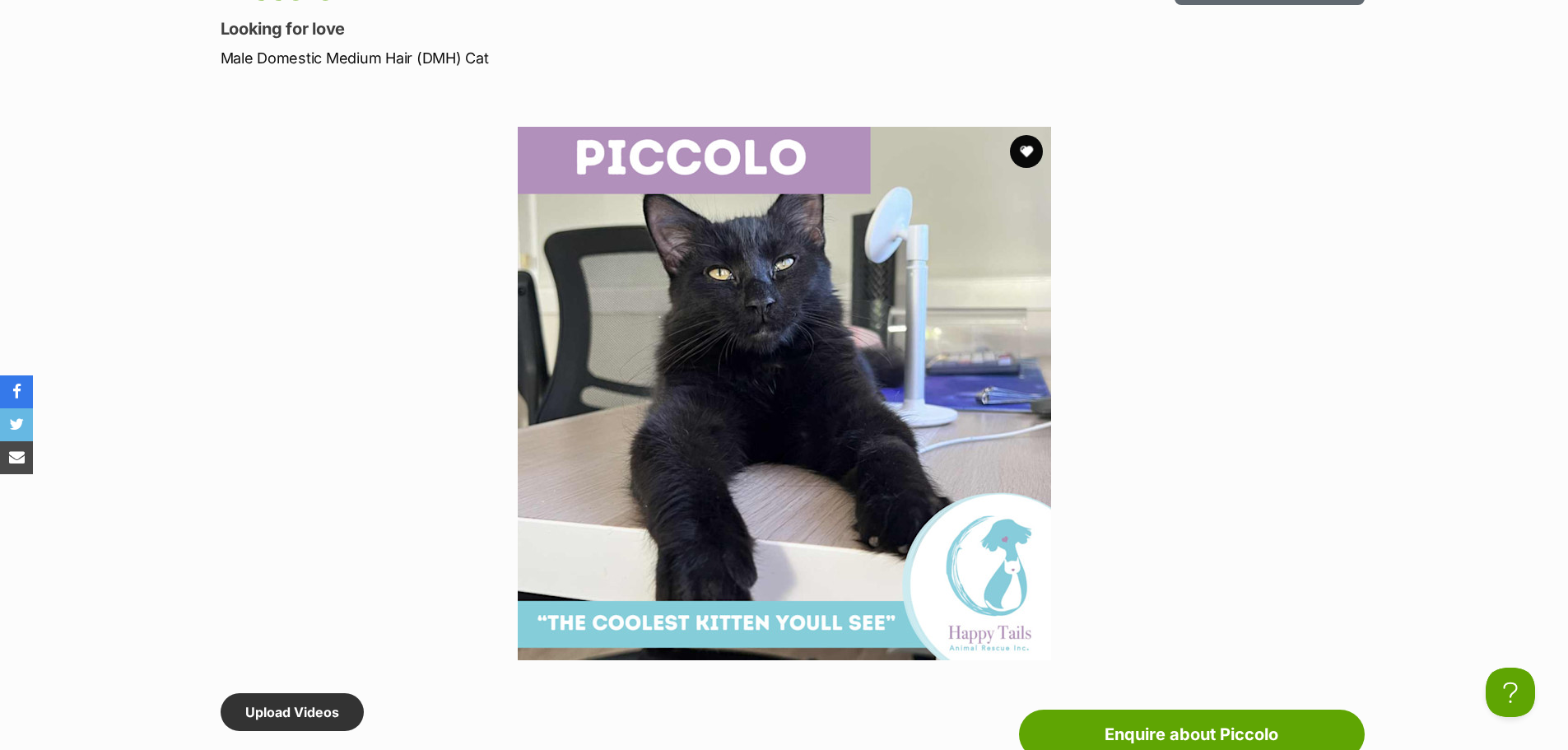 scroll, scrollTop: 0, scrollLeft: 0, axis: both 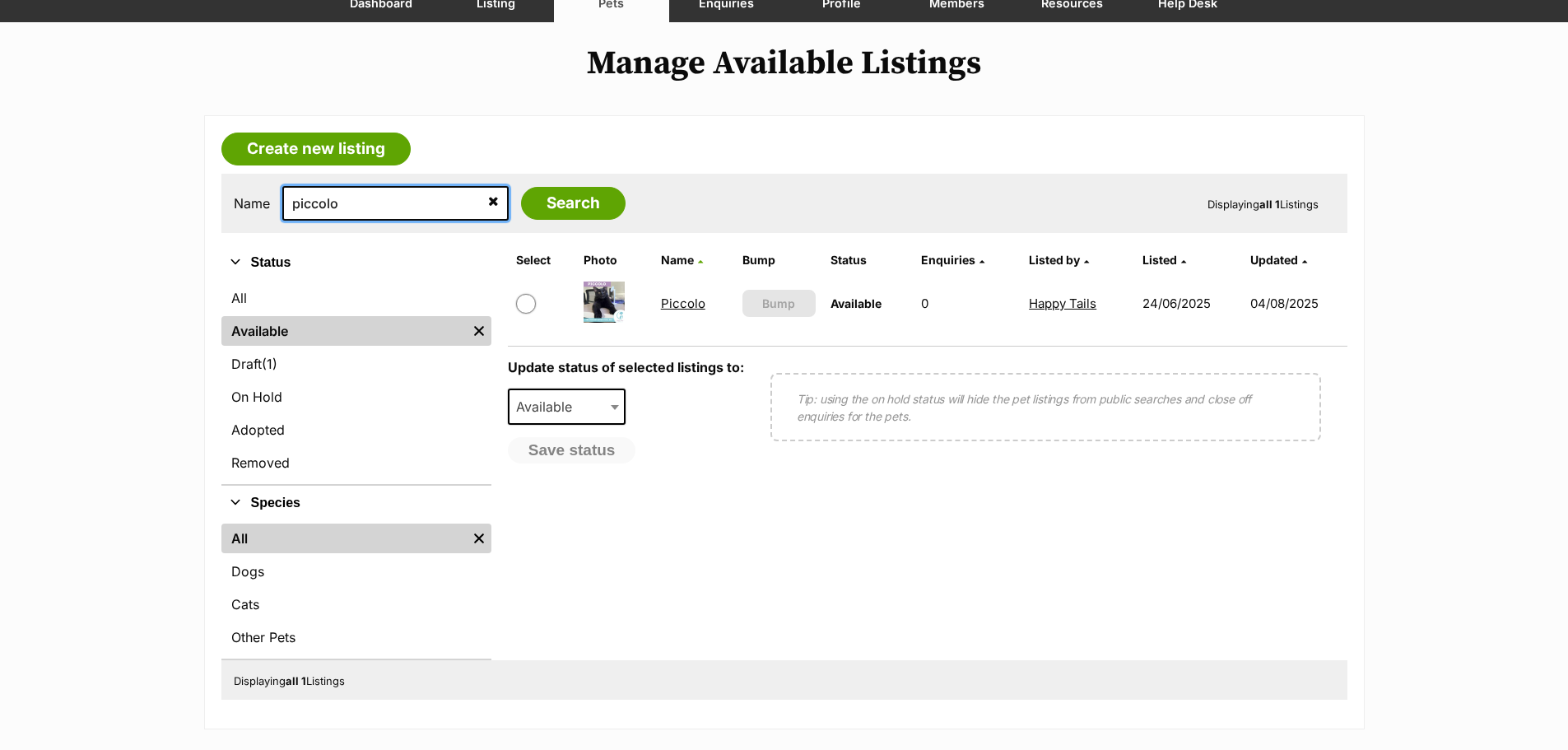drag, startPoint x: 407, startPoint y: 206, endPoint x: 247, endPoint y: 188, distance: 161.0093 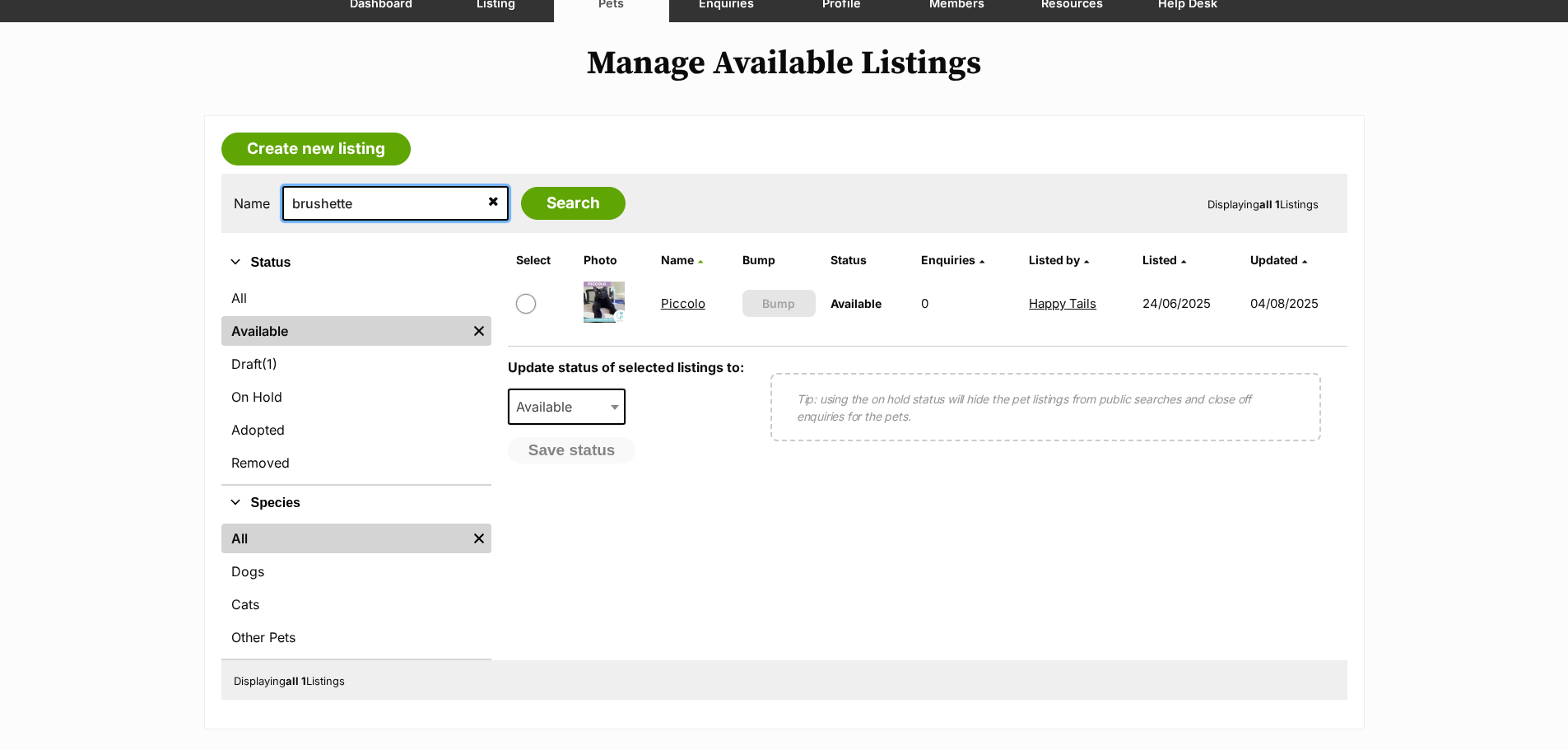 type on "brushette" 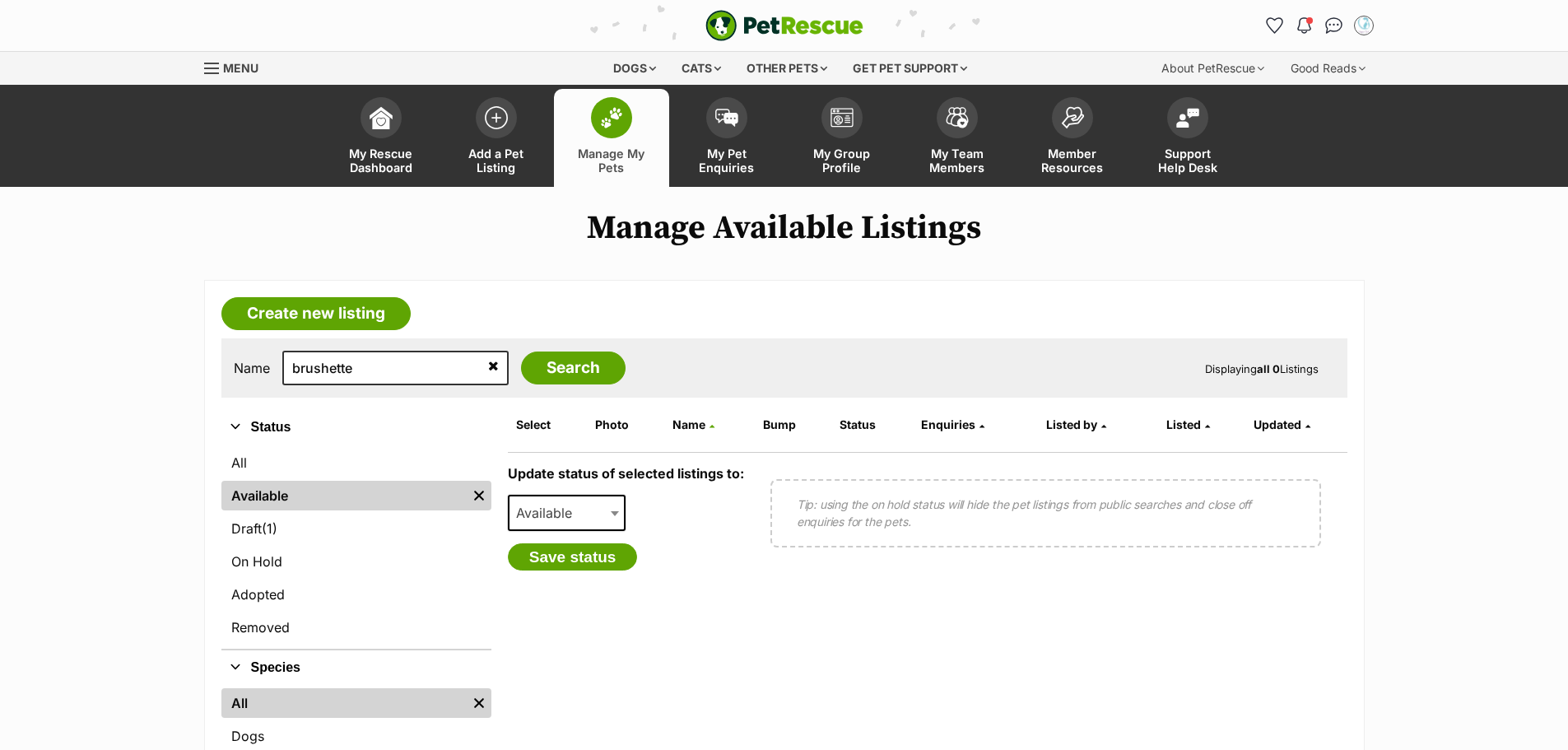 scroll, scrollTop: 0, scrollLeft: 0, axis: both 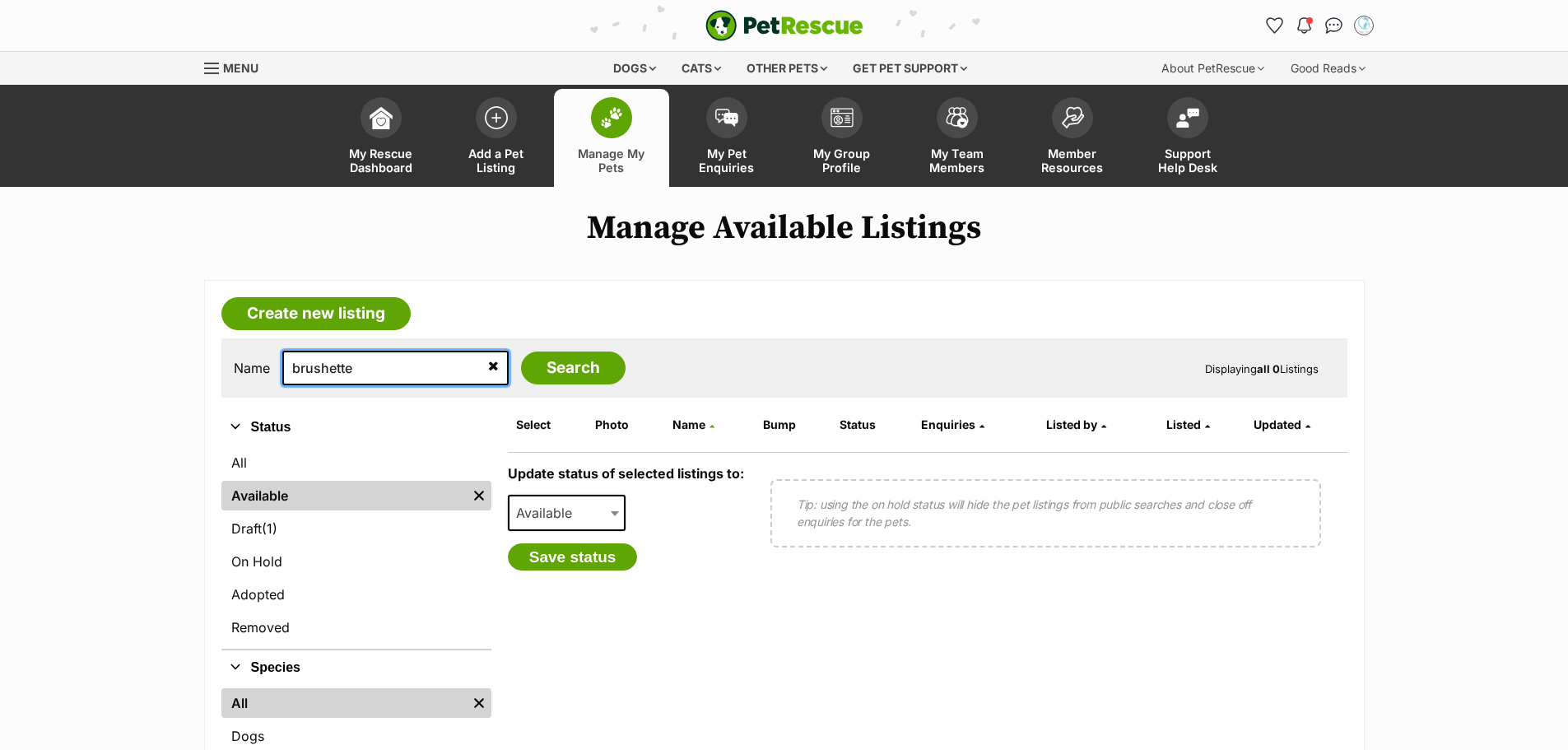 click on "brushette" at bounding box center [395, 368] 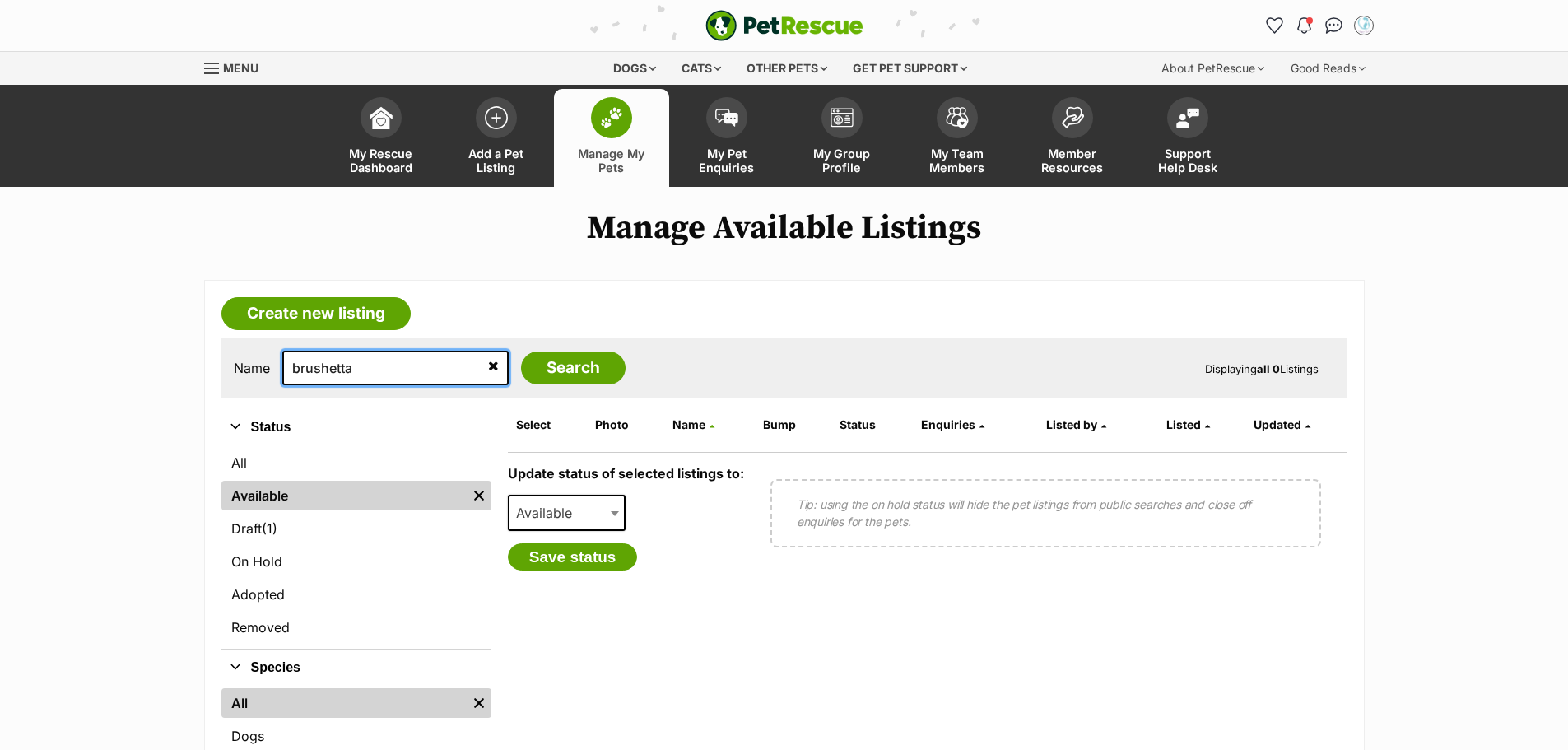 type on "brushetta" 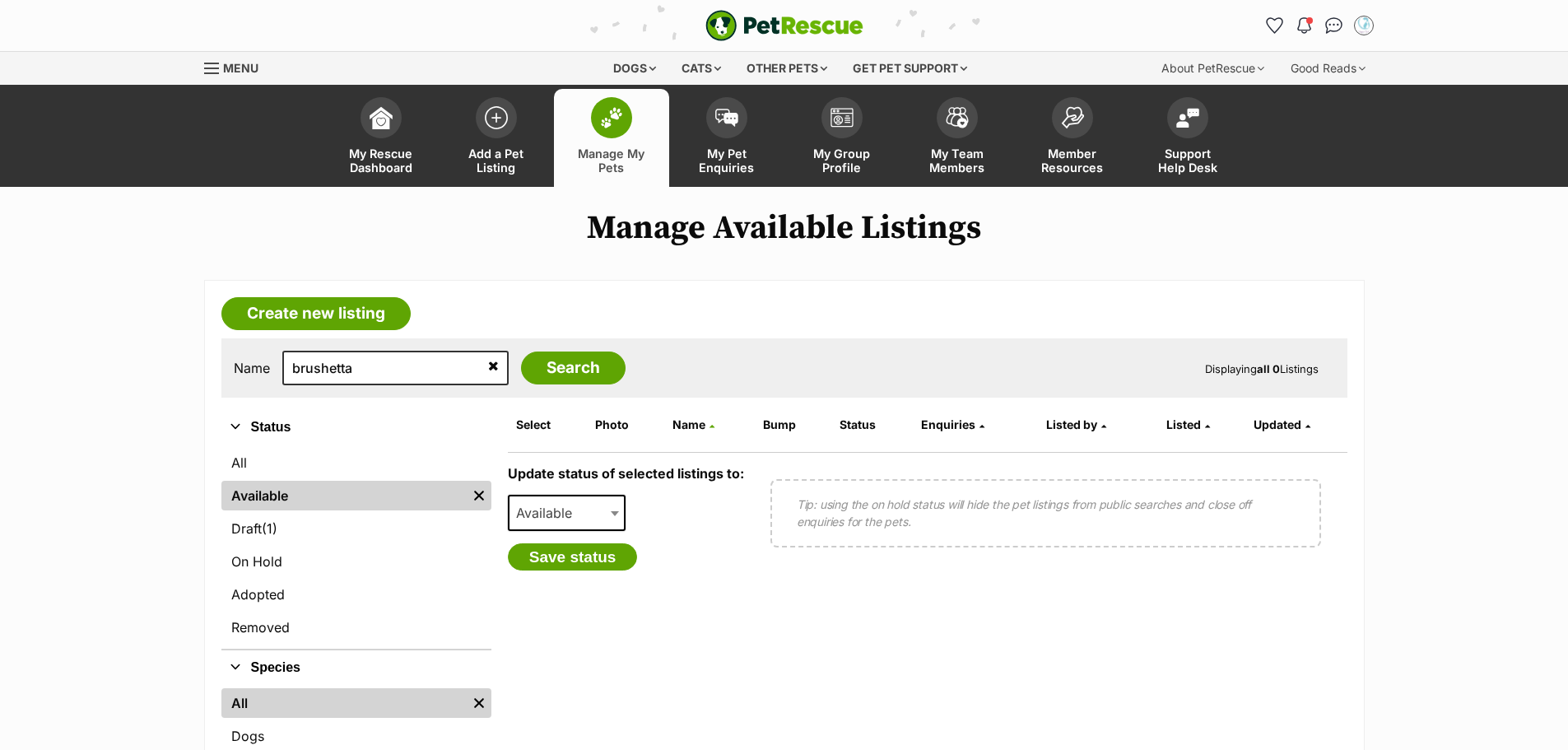 scroll, scrollTop: 0, scrollLeft: 0, axis: both 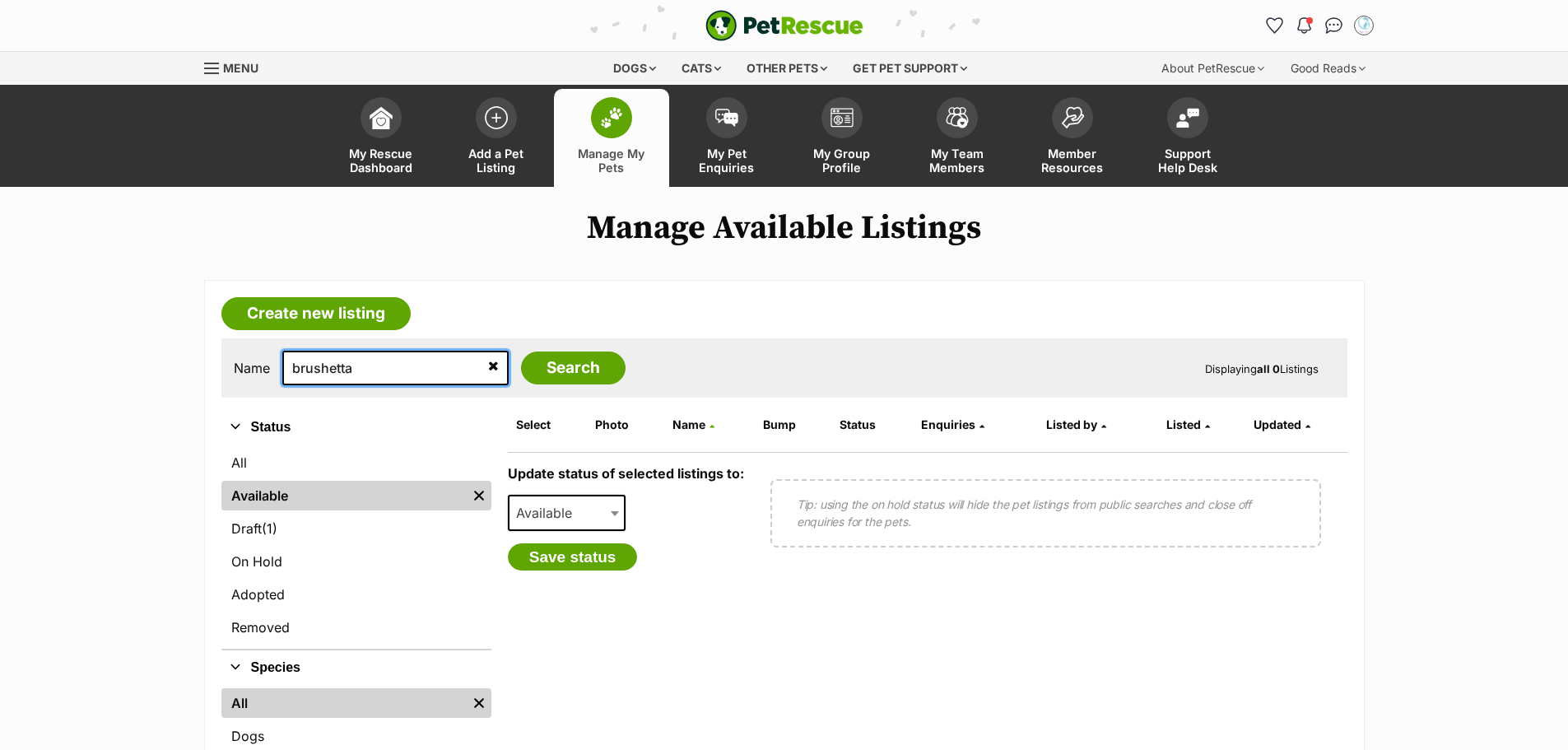 drag, startPoint x: 399, startPoint y: 370, endPoint x: 399, endPoint y: 350, distance: 20 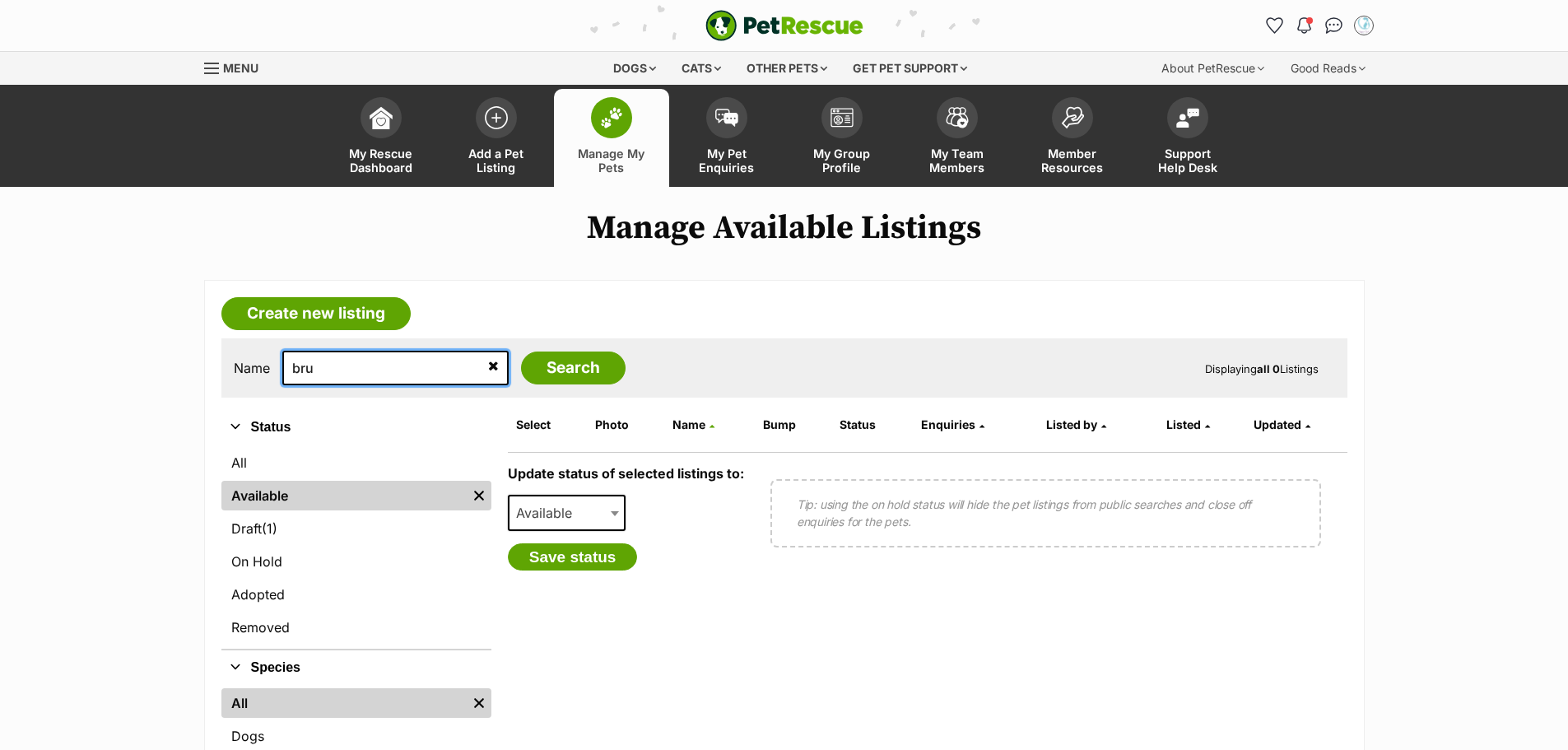 type on "bru" 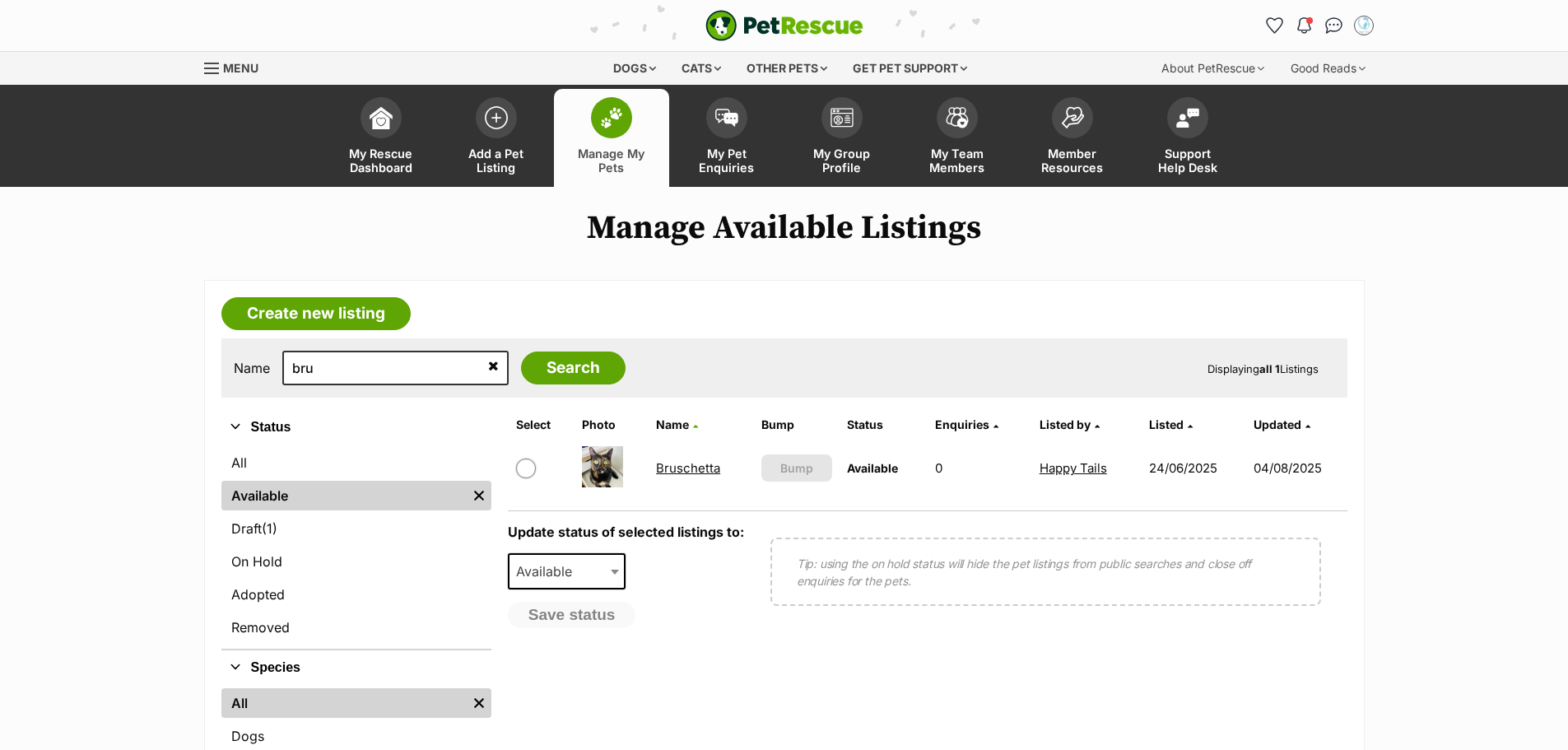 scroll, scrollTop: 0, scrollLeft: 0, axis: both 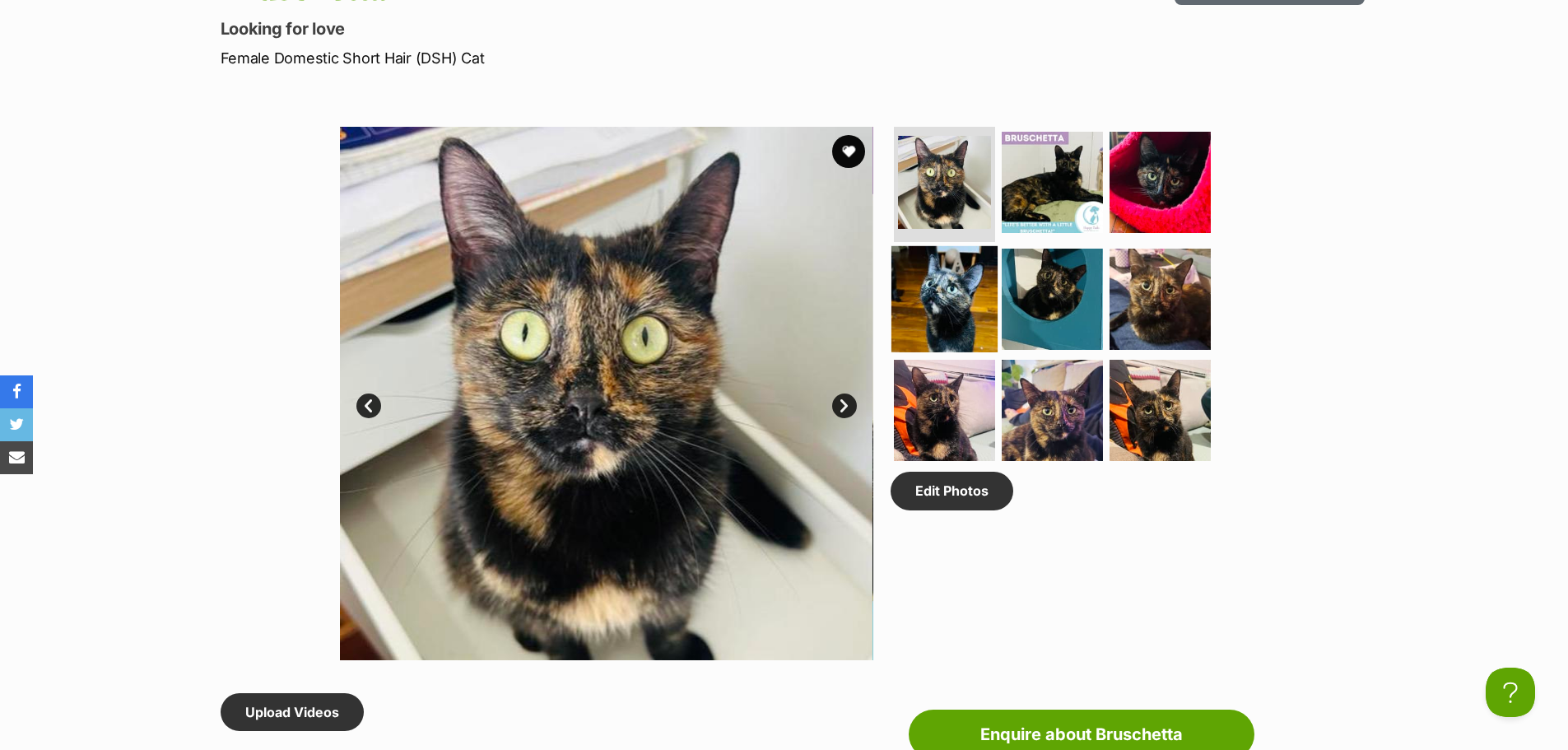 click at bounding box center [944, 298] 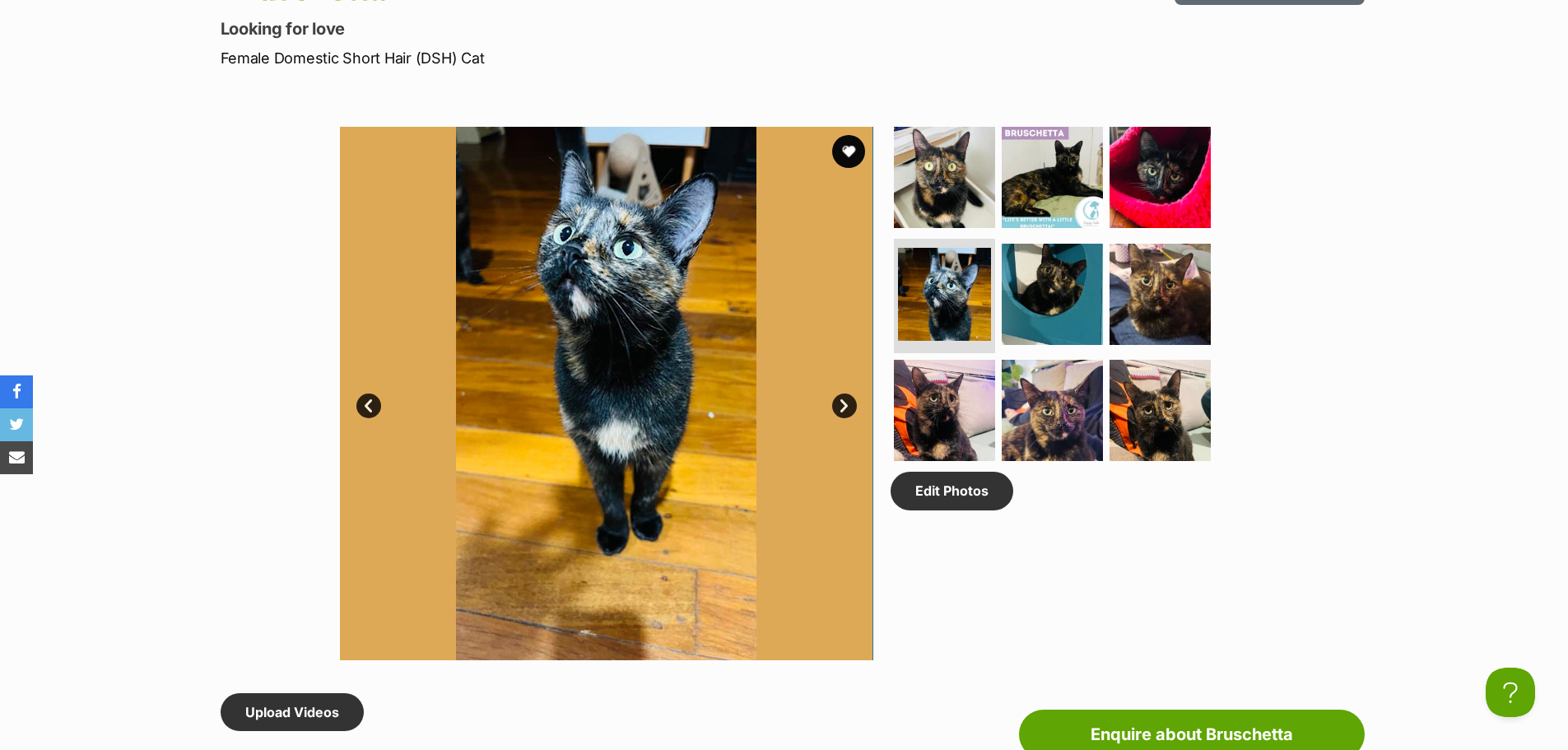 scroll, scrollTop: 0, scrollLeft: 0, axis: both 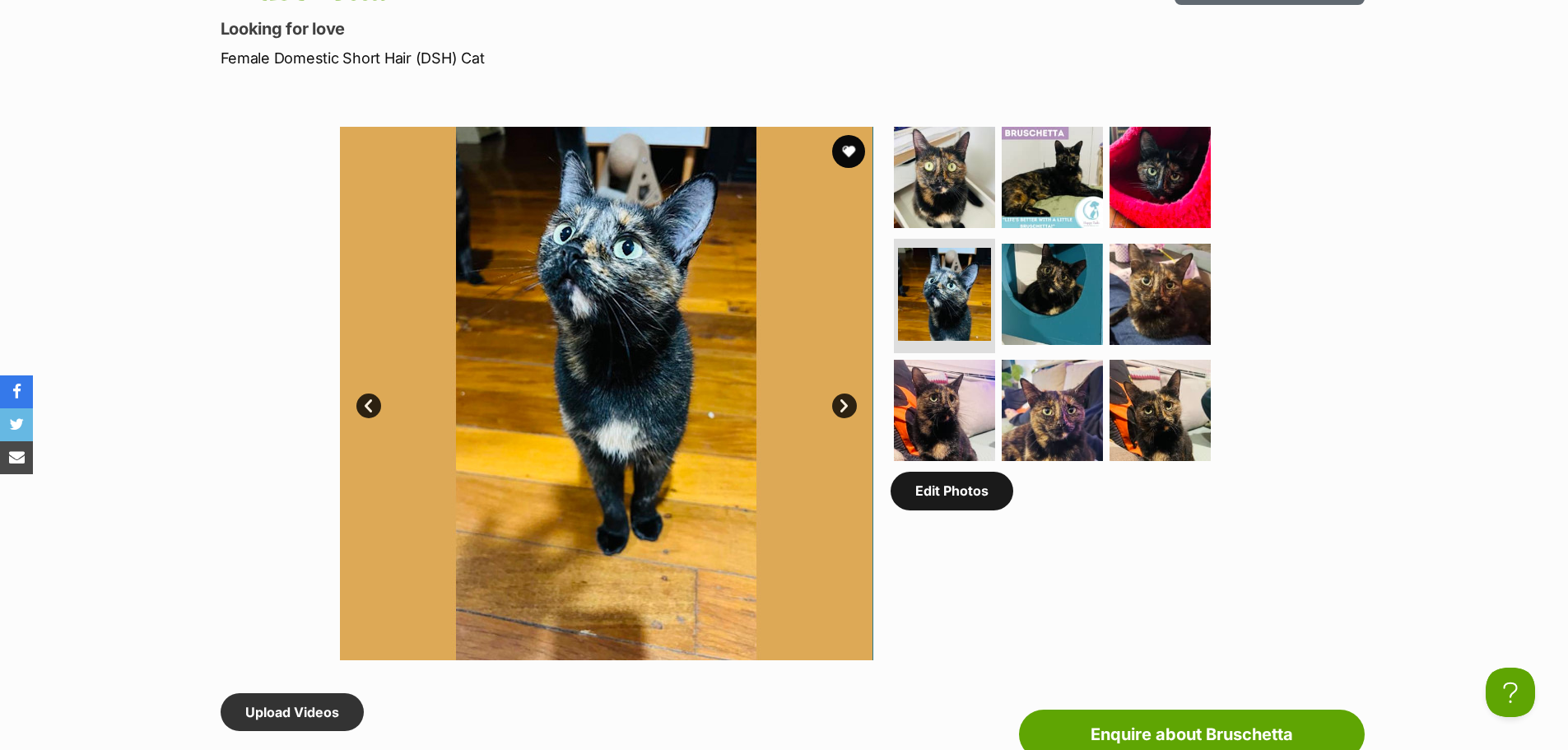 click on "Edit Photos" at bounding box center [952, 491] 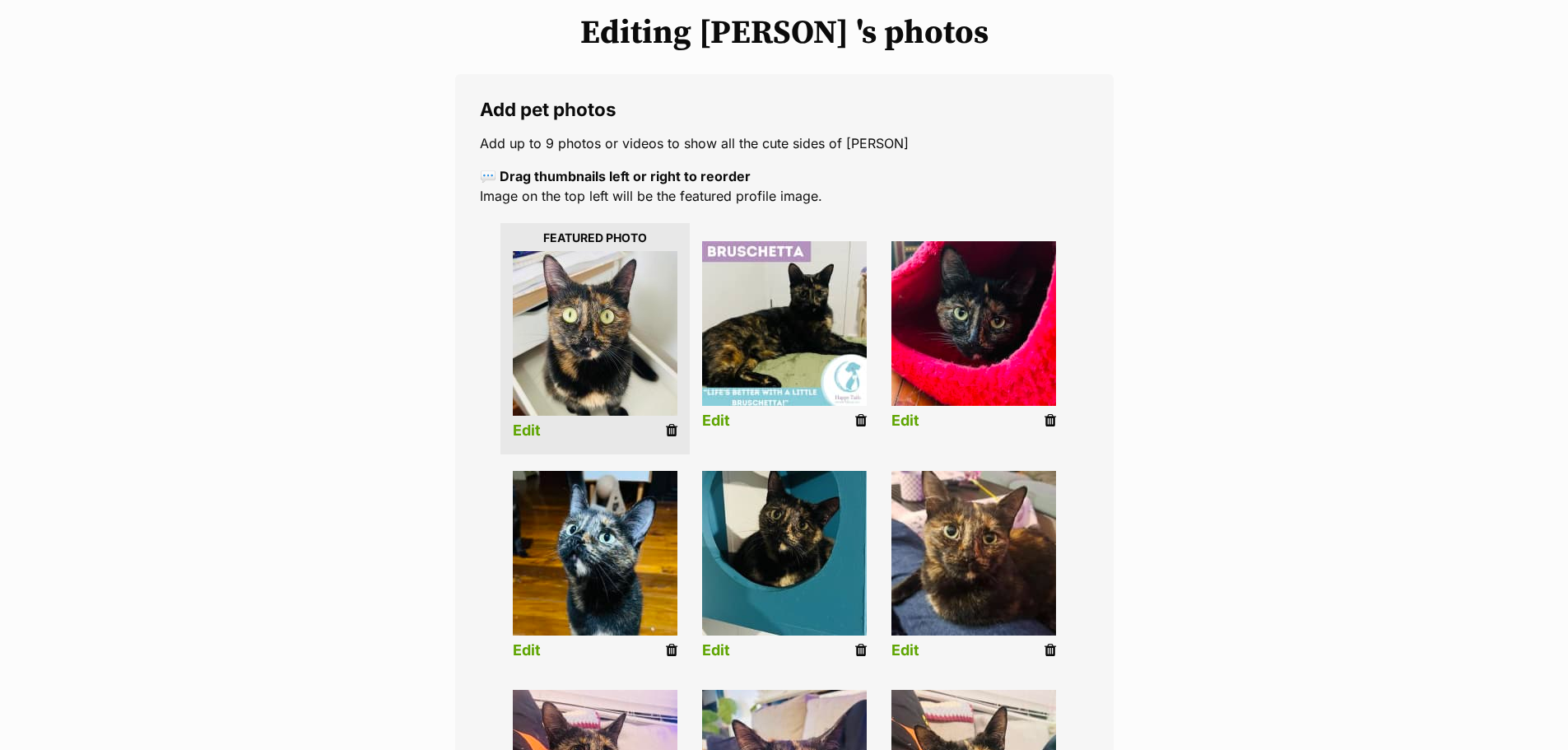 scroll, scrollTop: 329, scrollLeft: 0, axis: vertical 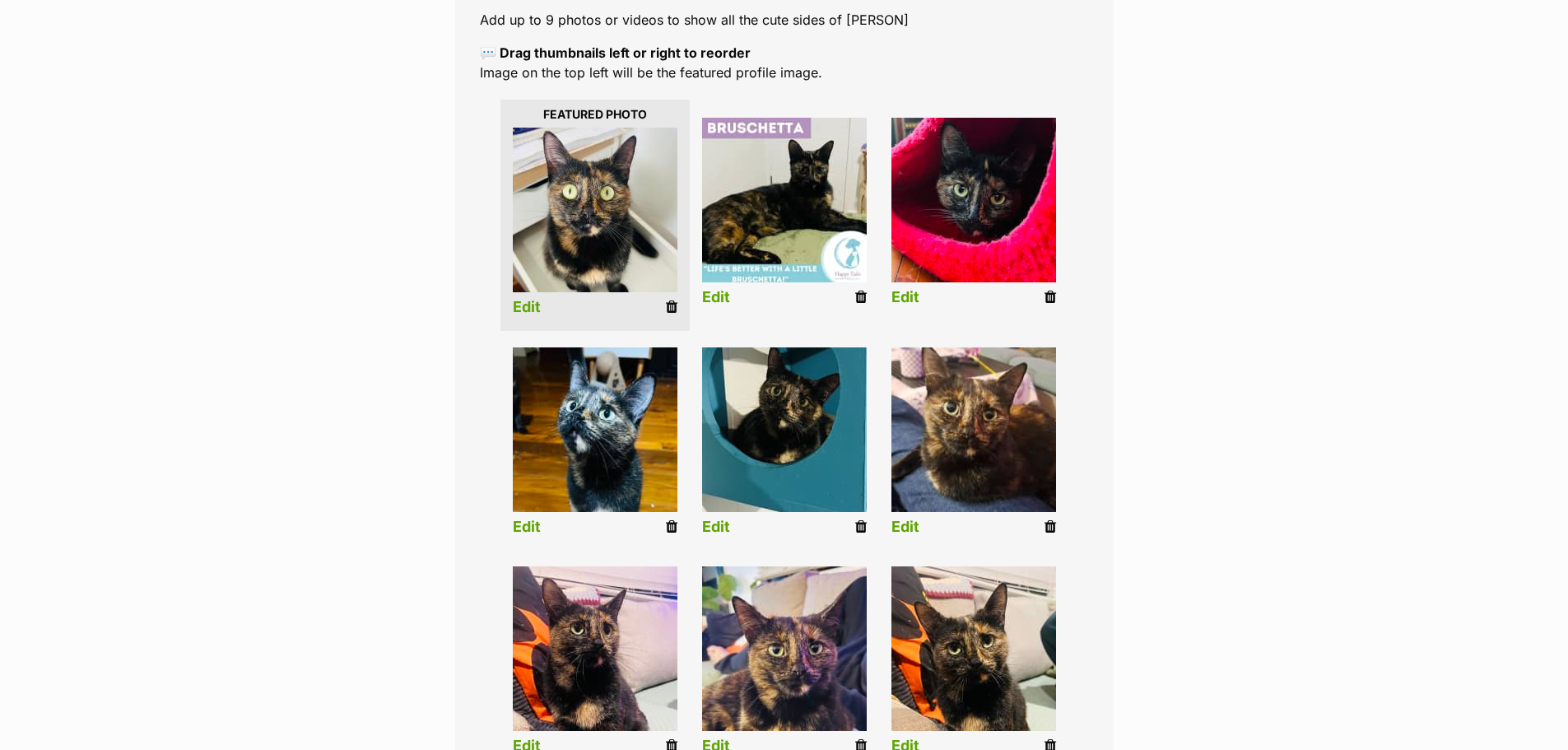 click at bounding box center (595, 210) 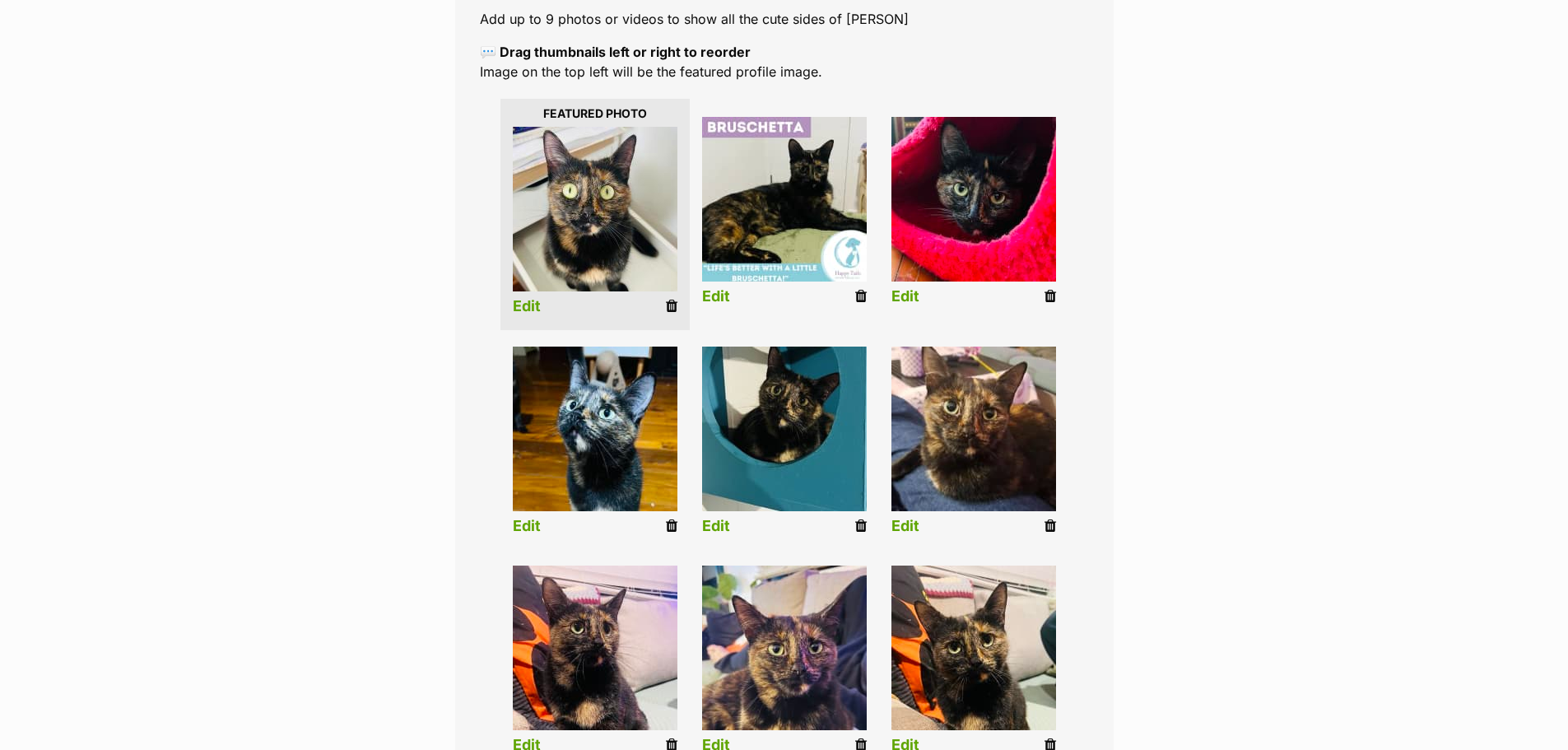 scroll, scrollTop: 329, scrollLeft: 0, axis: vertical 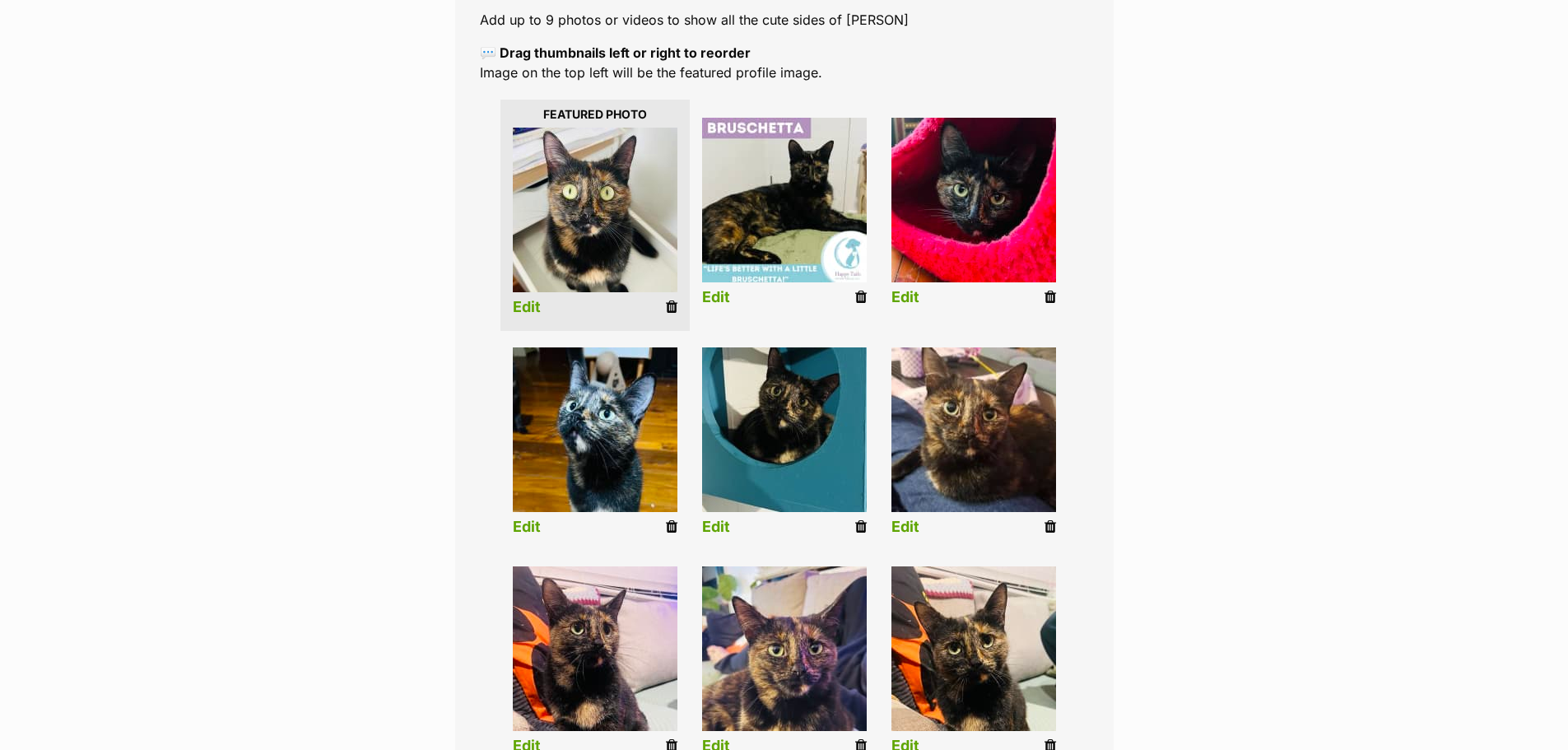 click at bounding box center (595, 430) 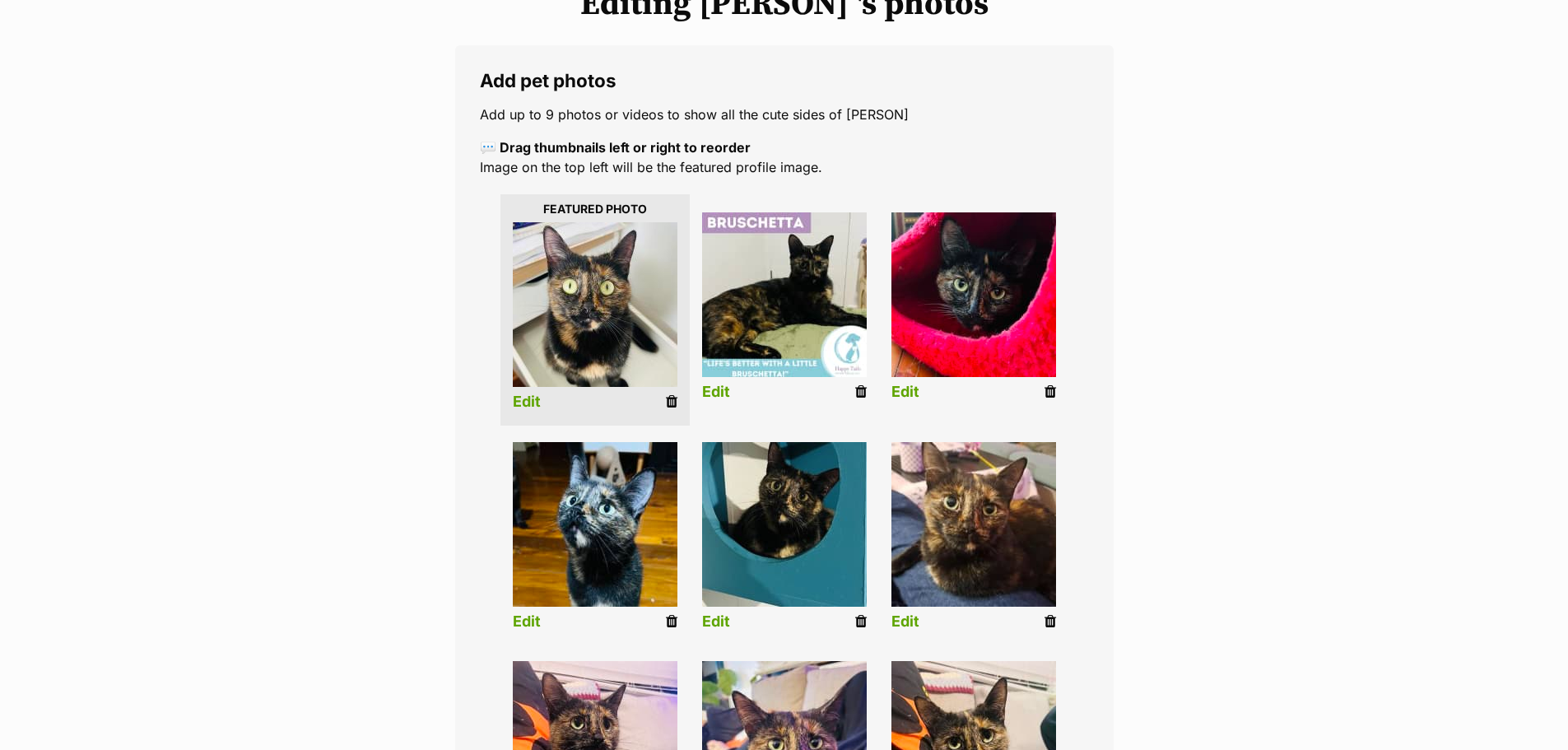 scroll, scrollTop: 0, scrollLeft: 0, axis: both 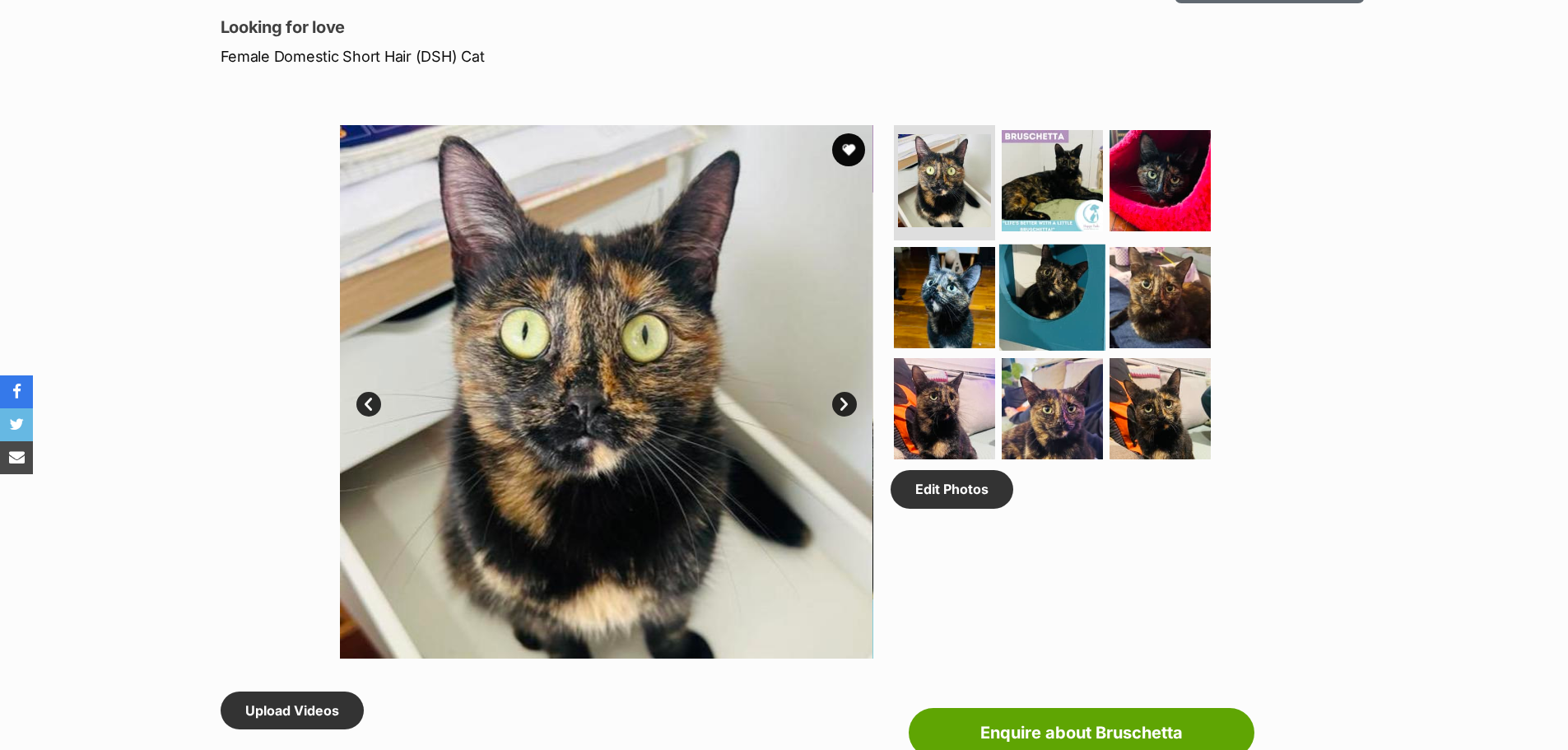 click at bounding box center [1052, 296] 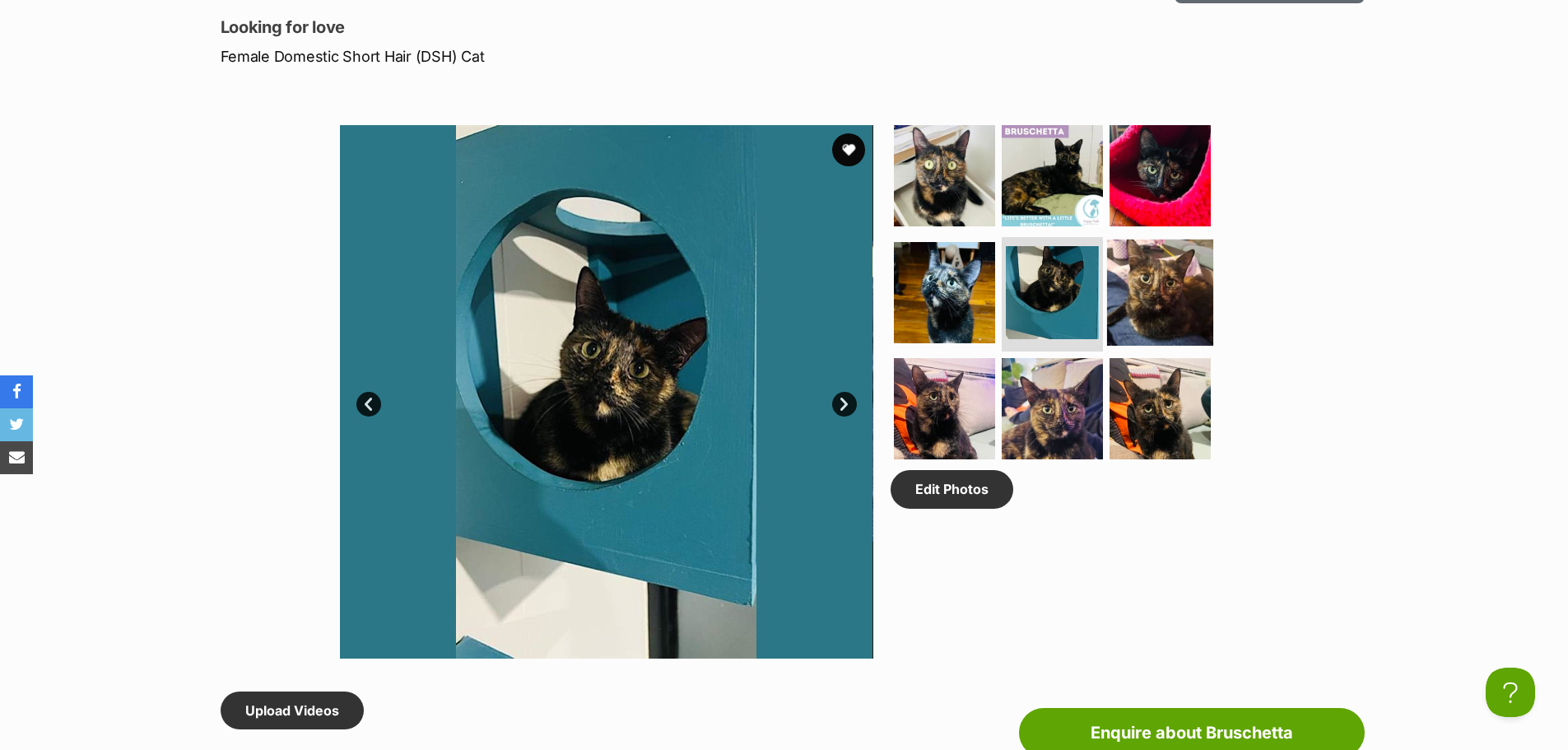 scroll, scrollTop: 0, scrollLeft: 0, axis: both 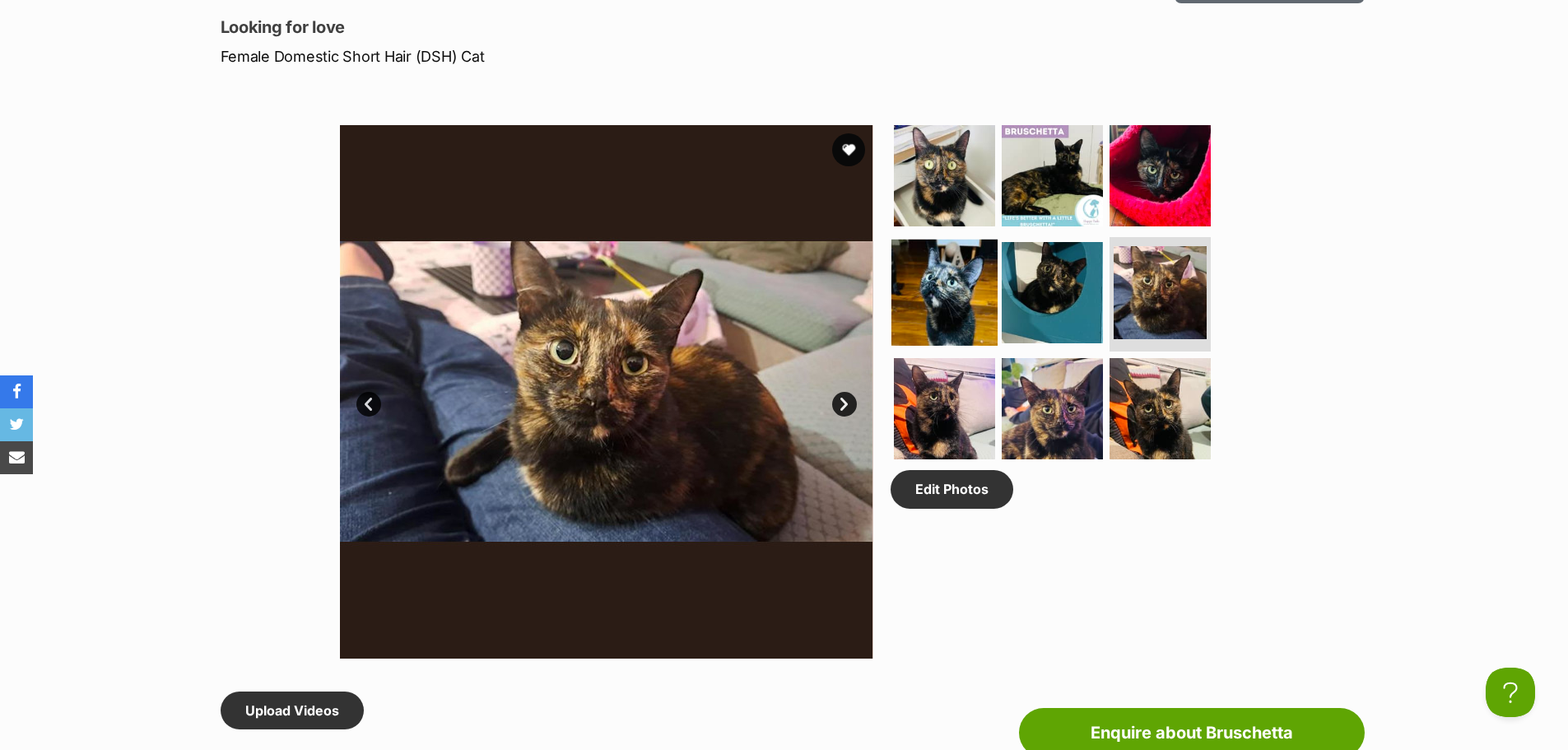 click at bounding box center [944, 291] 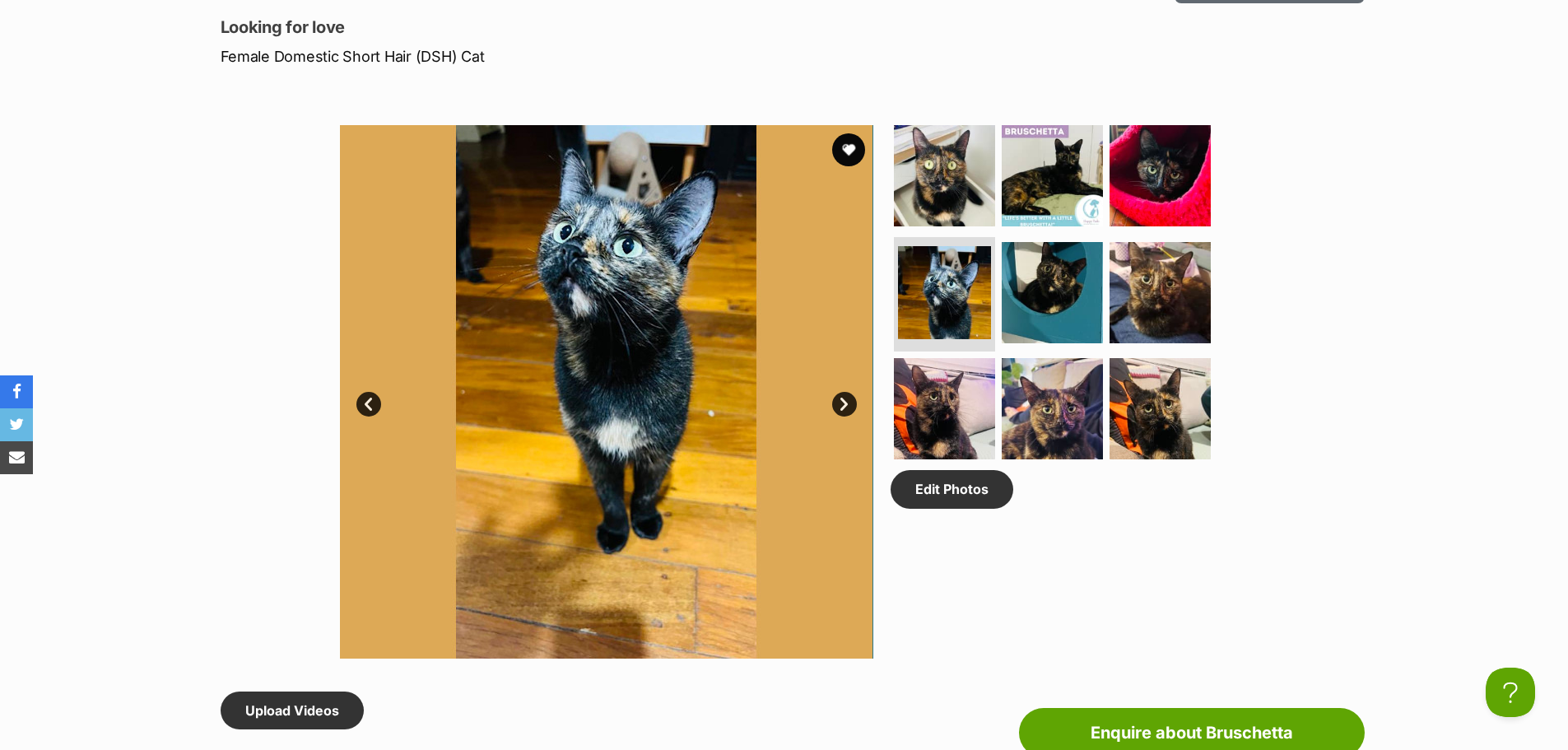 scroll, scrollTop: 0, scrollLeft: 0, axis: both 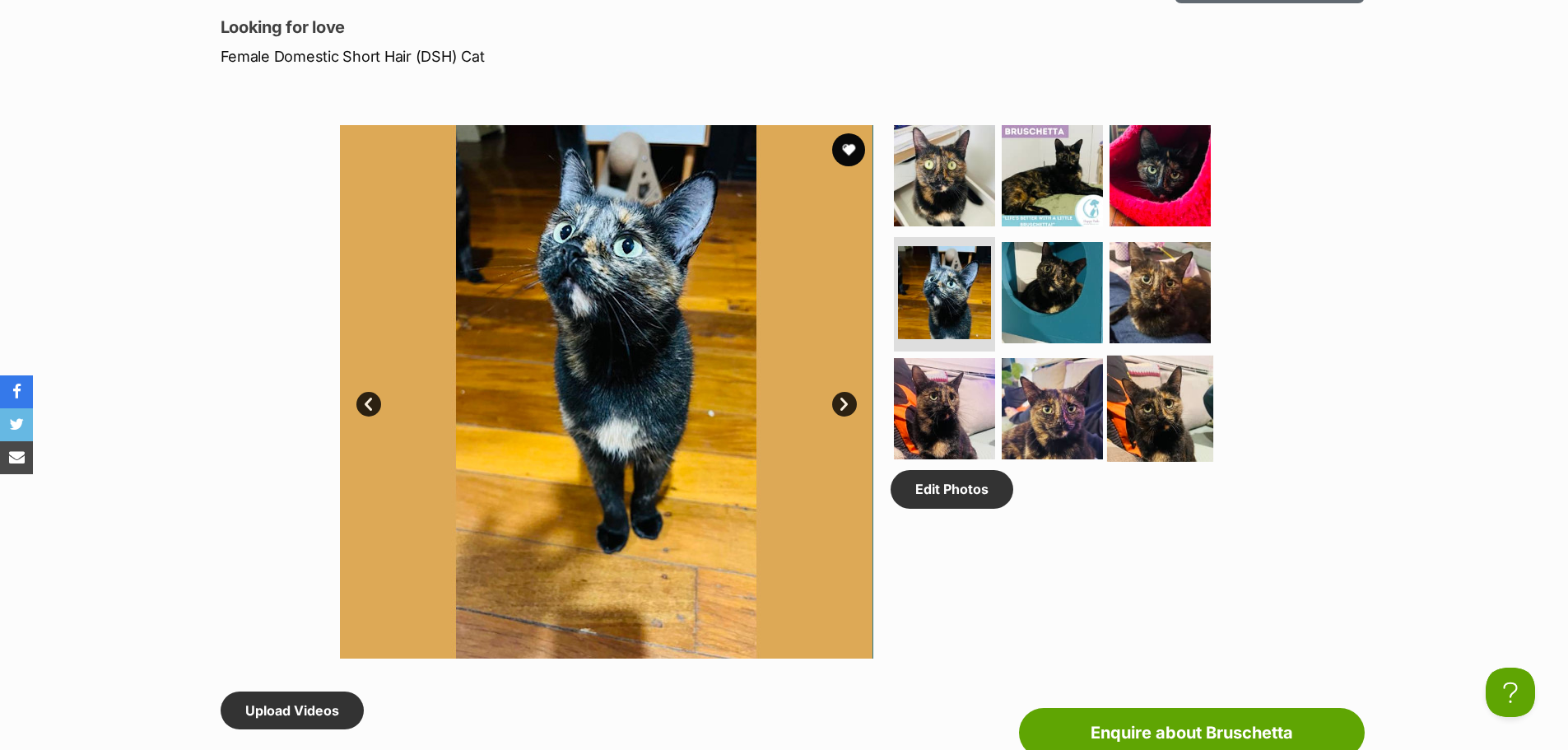click at bounding box center [1160, 408] 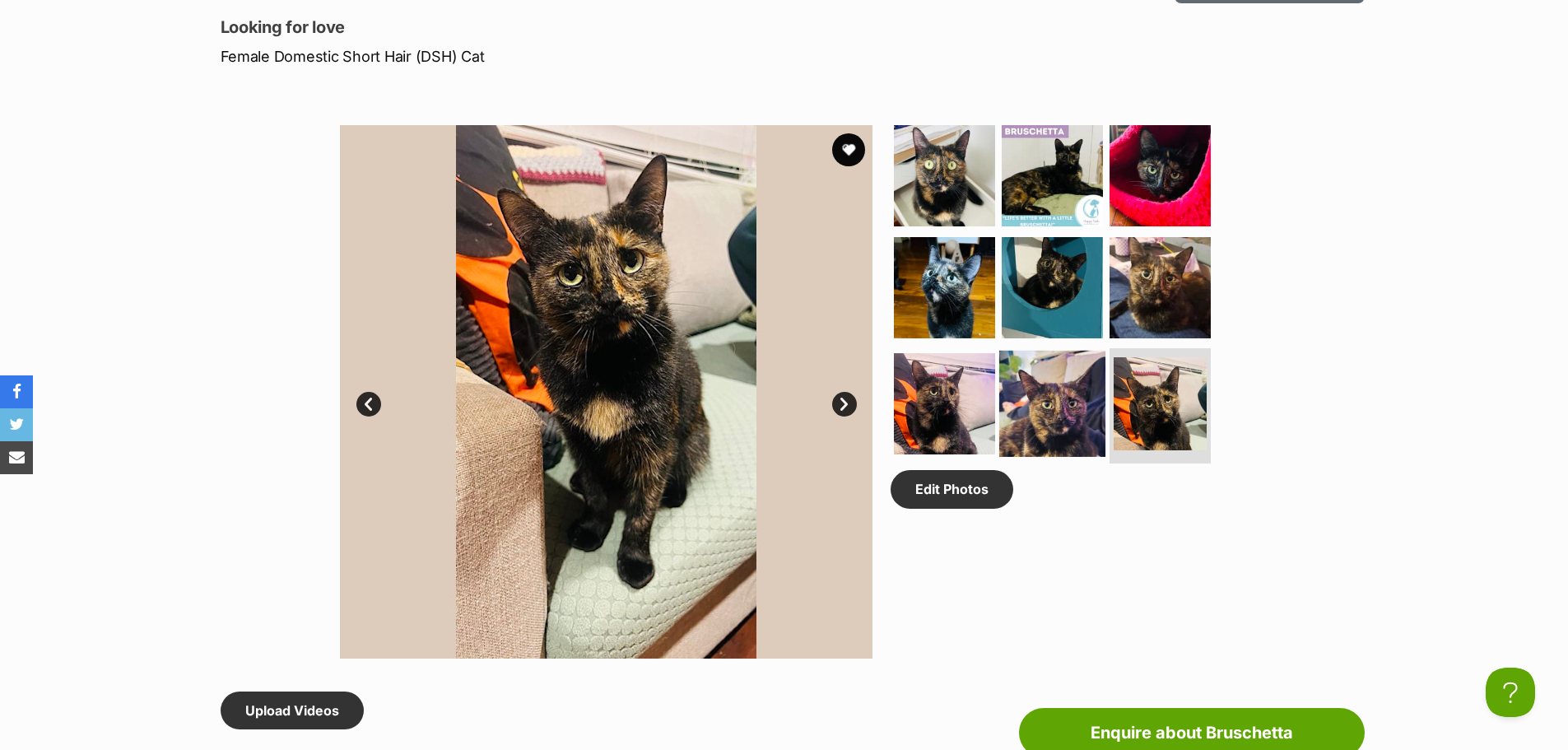 click at bounding box center [1052, 403] 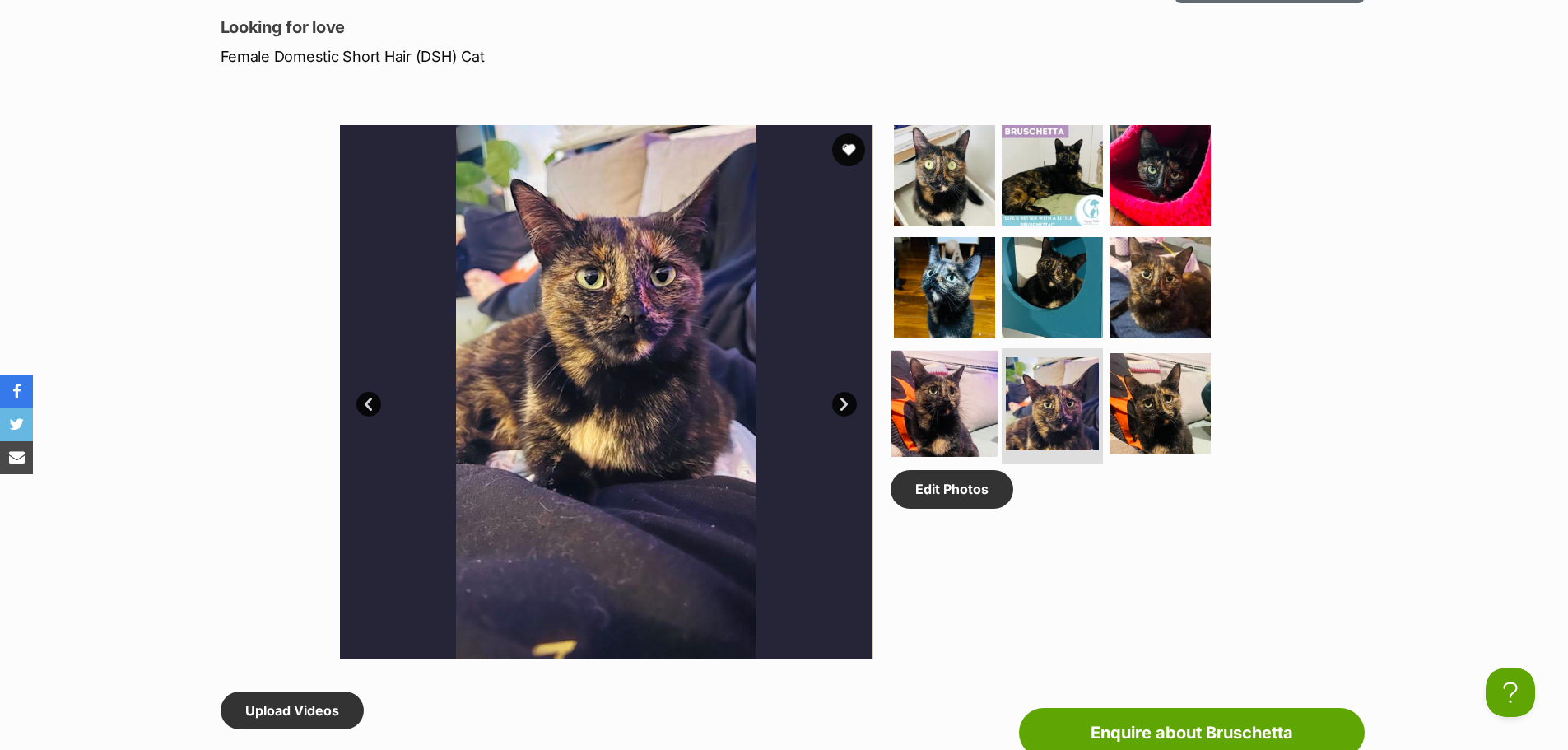 click at bounding box center [944, 403] 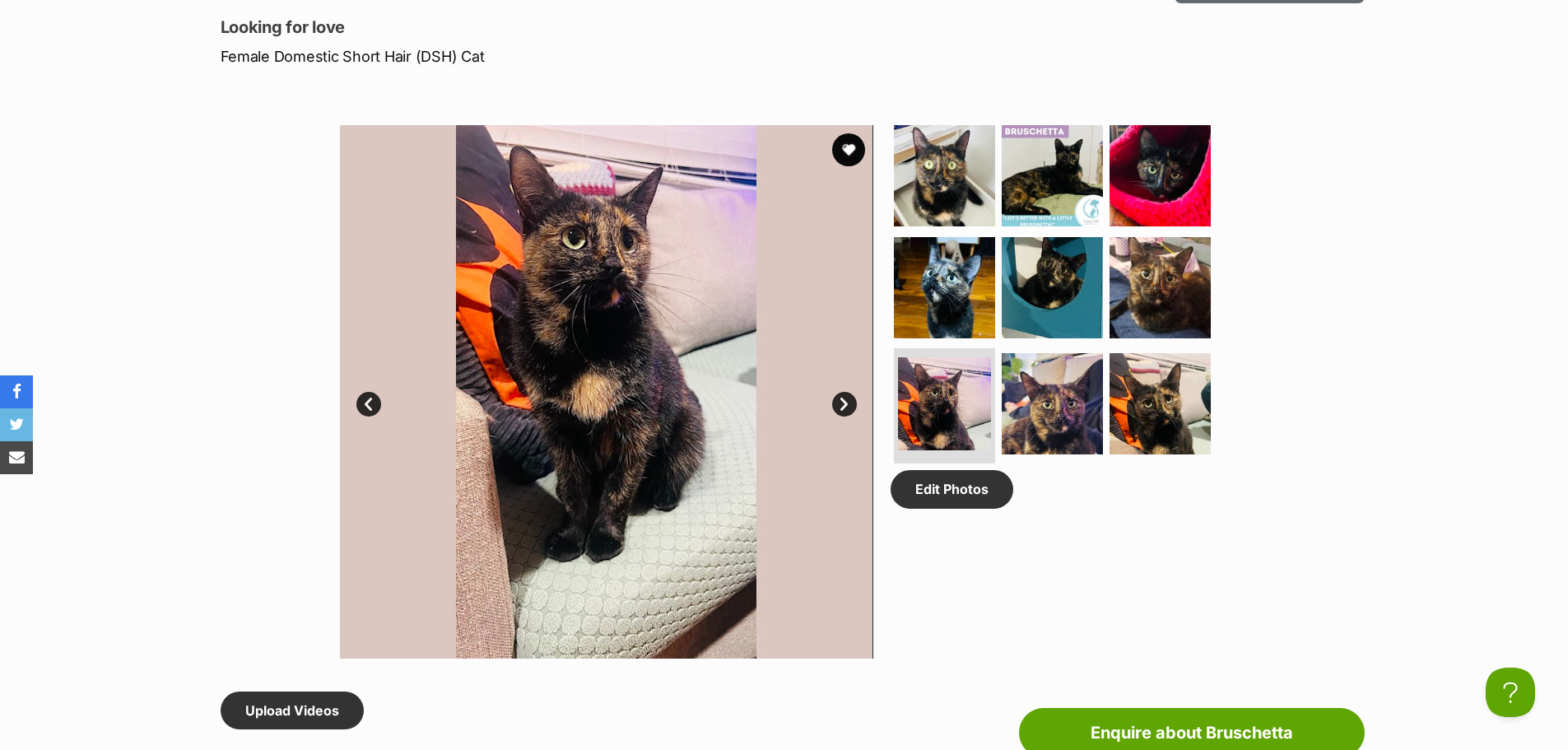 scroll, scrollTop: 0, scrollLeft: 0, axis: both 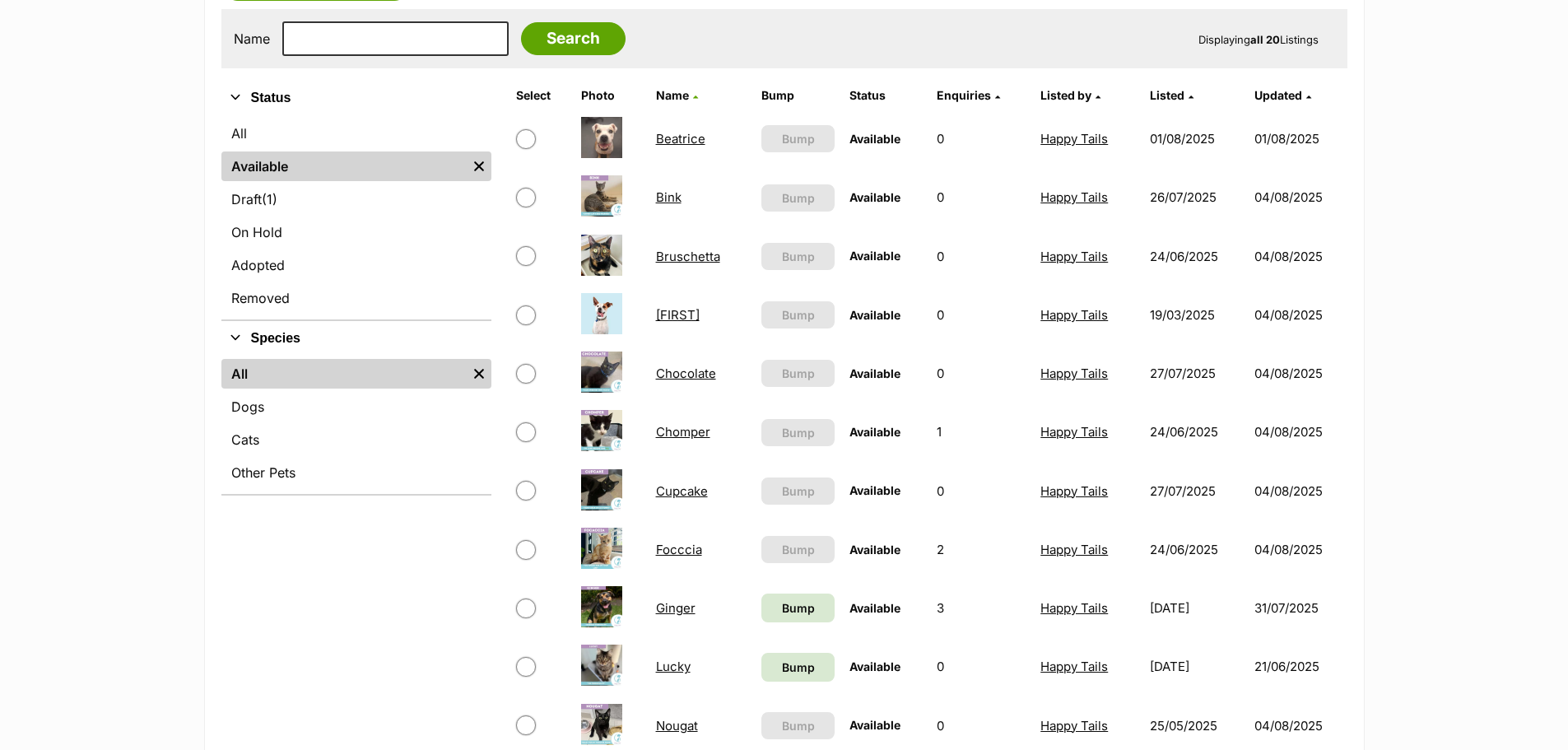 click on "Bruschetta" at bounding box center (688, 256) 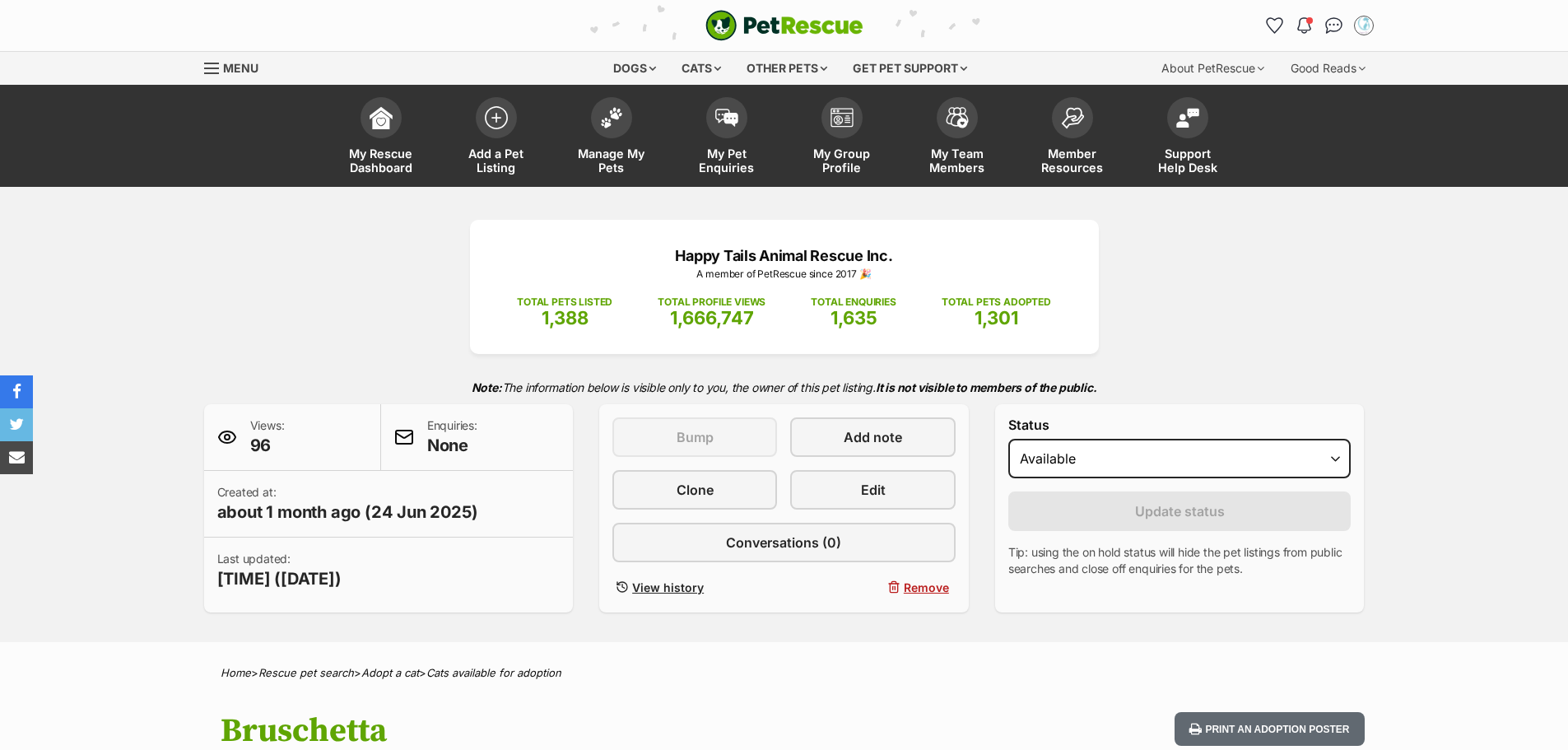scroll, scrollTop: 0, scrollLeft: 0, axis: both 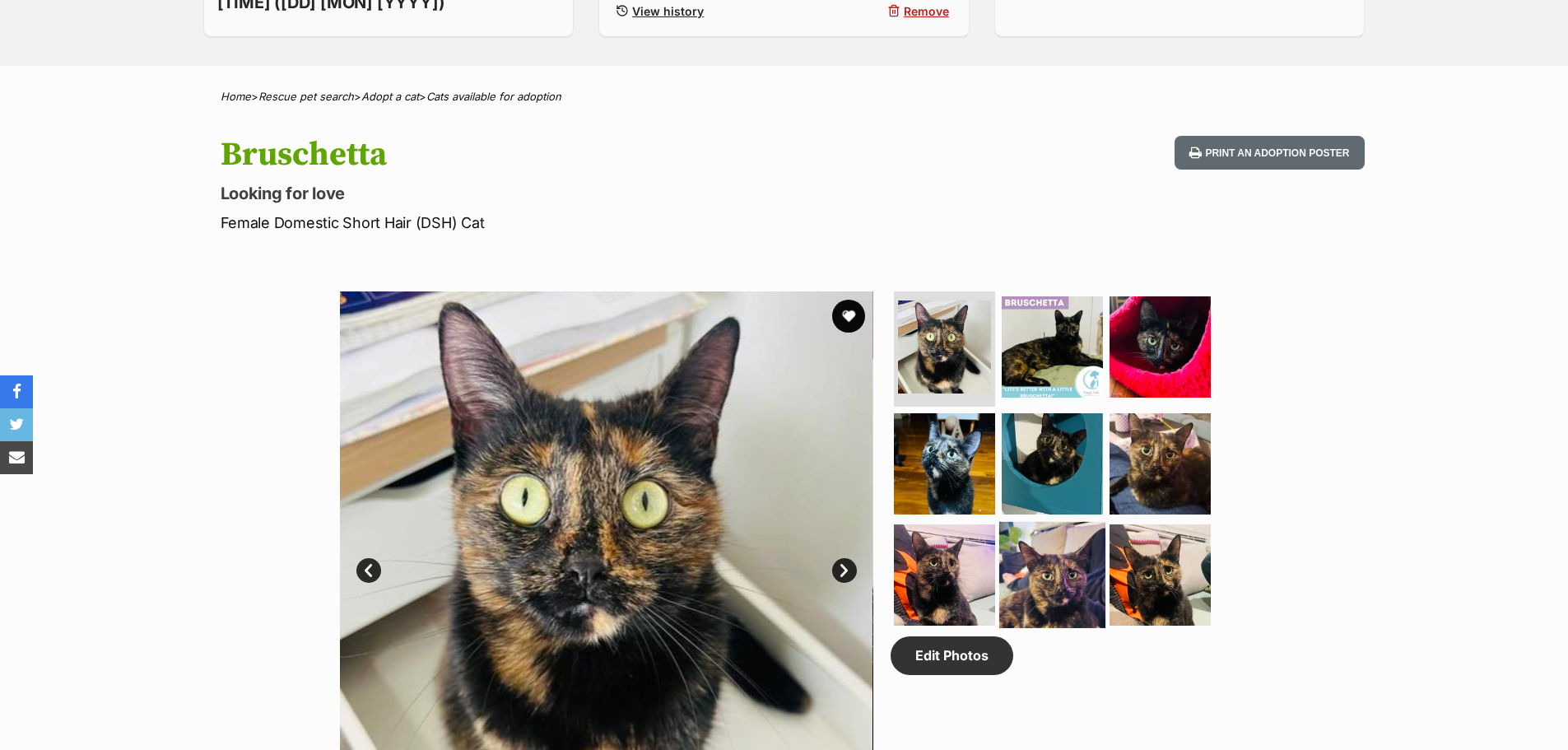 click at bounding box center [1052, 575] 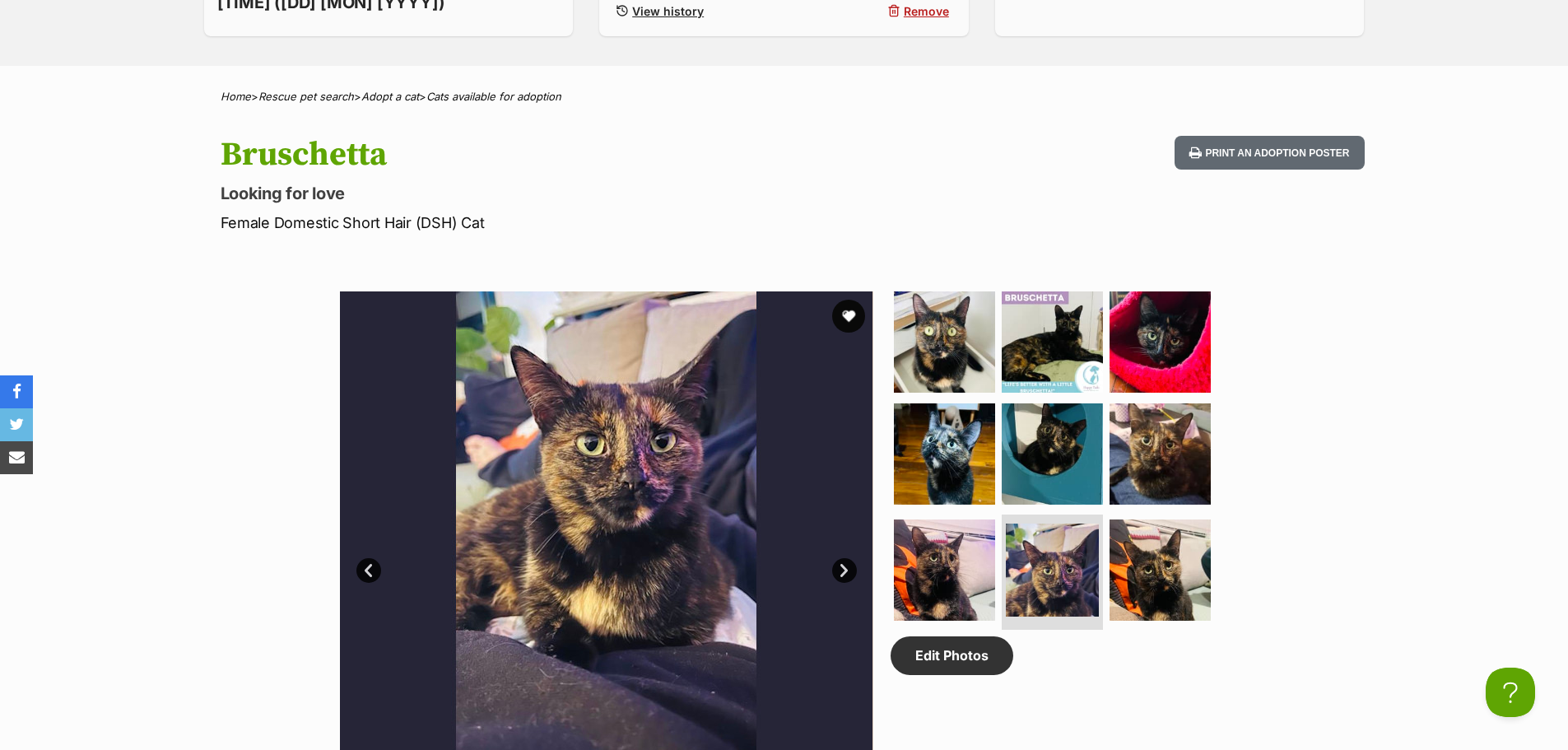 scroll, scrollTop: 0, scrollLeft: 0, axis: both 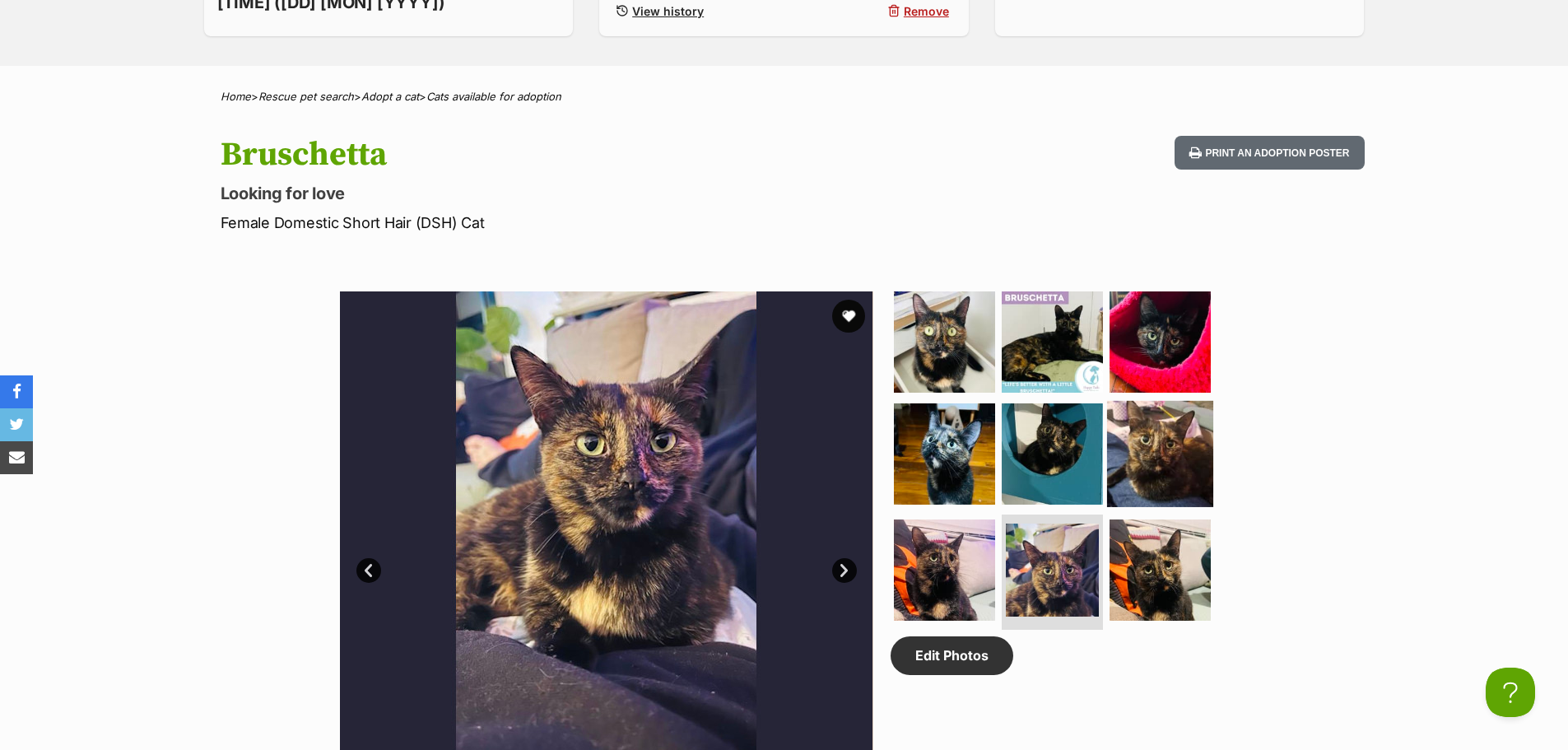 click at bounding box center (1160, 453) 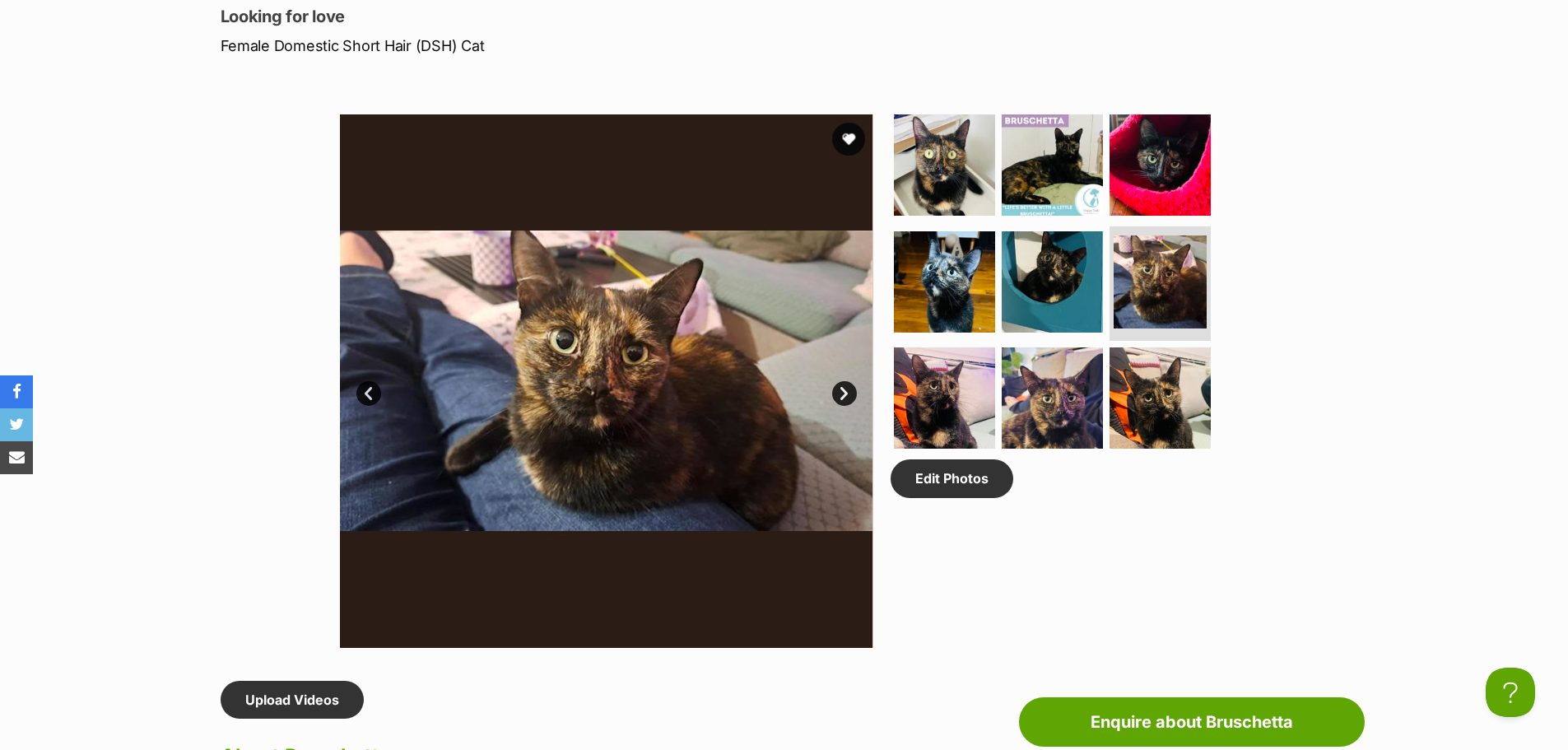 scroll, scrollTop: 906, scrollLeft: 0, axis: vertical 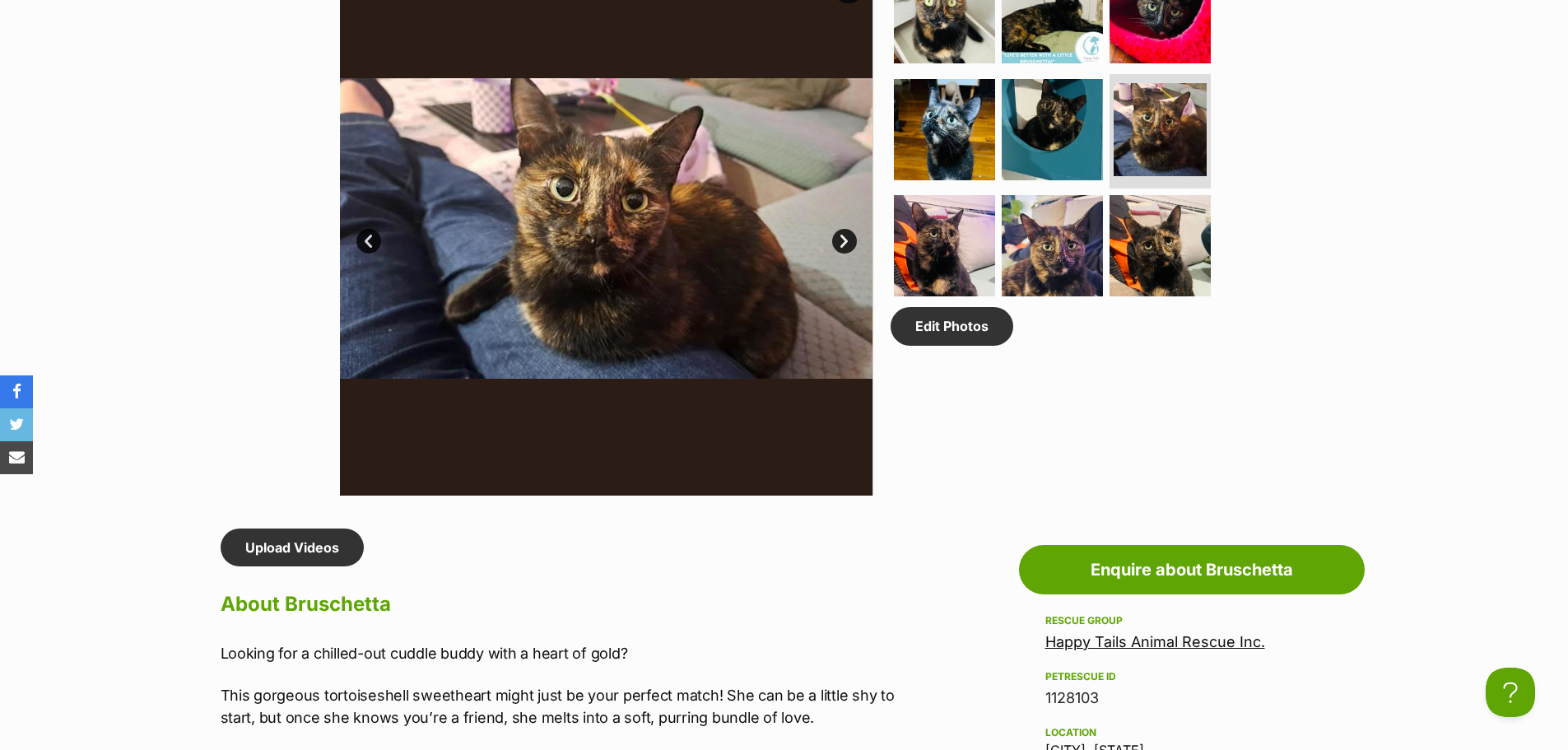 click on "Available
6
of 9 images
6
of 9 images
6
of 9 images
6
of 9 images
6
of 9 images
6
of 9 images
6
of 9 images
6
of 9 images
6
of 9 images
Next Prev 1 2 3 4 5 6 7 8 9
Edit Photos" at bounding box center (784, 217) 